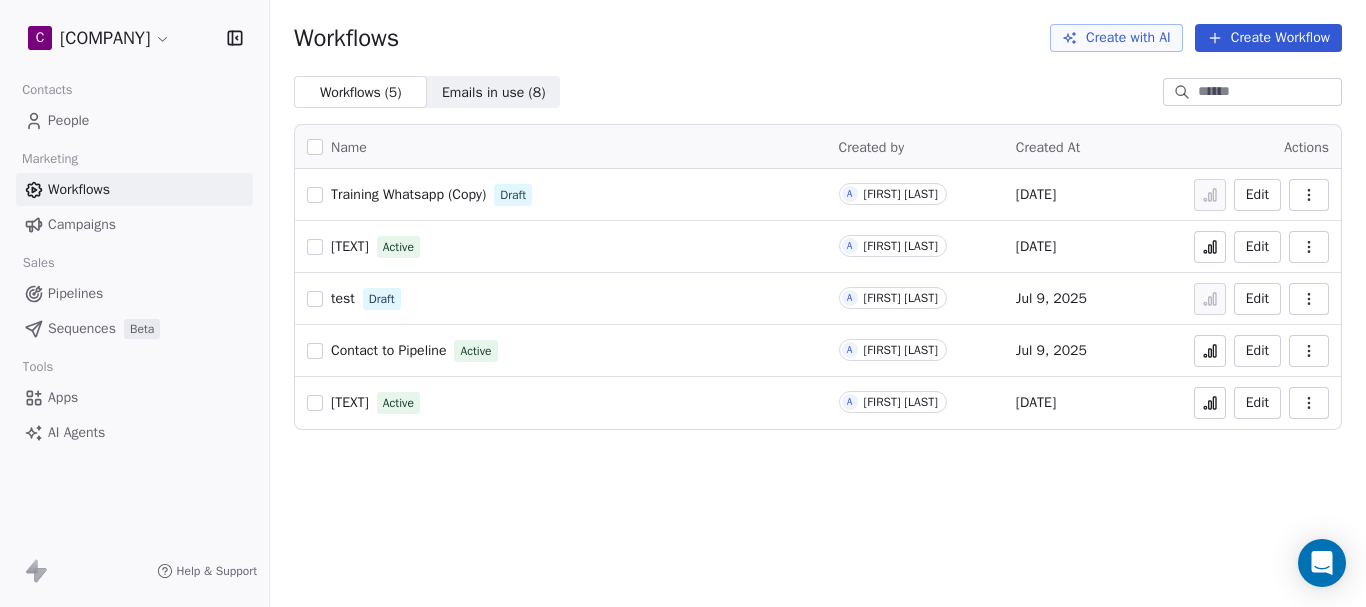 scroll, scrollTop: 0, scrollLeft: 0, axis: both 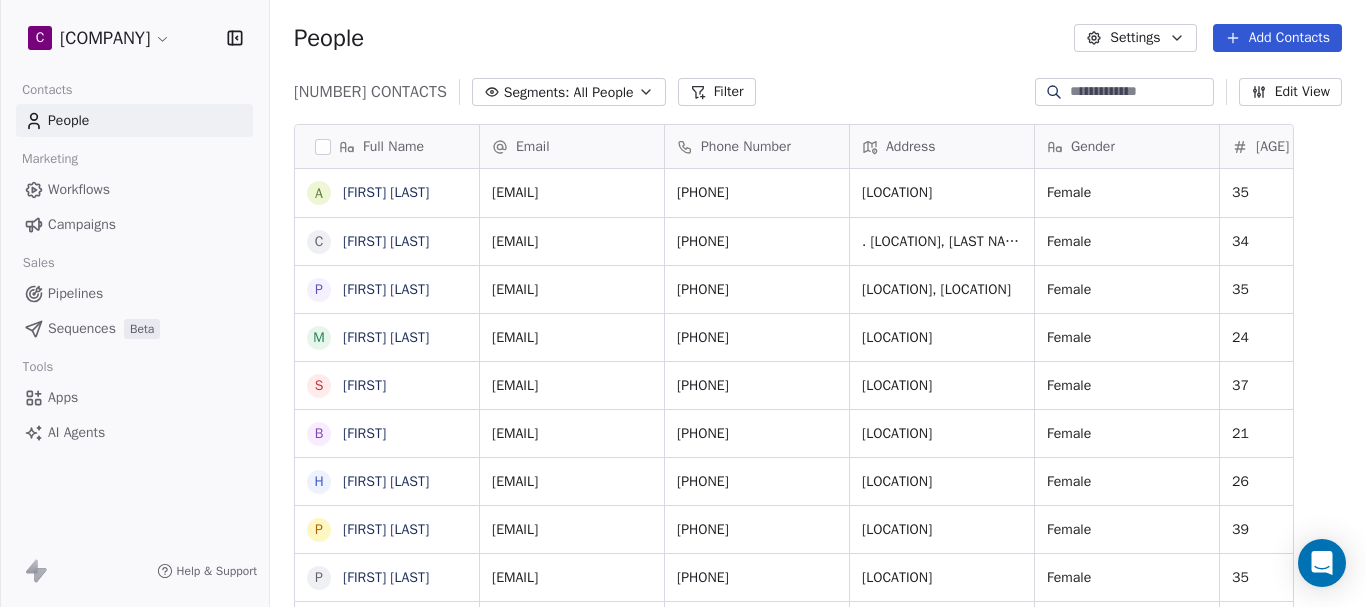 click at bounding box center [1140, 92] 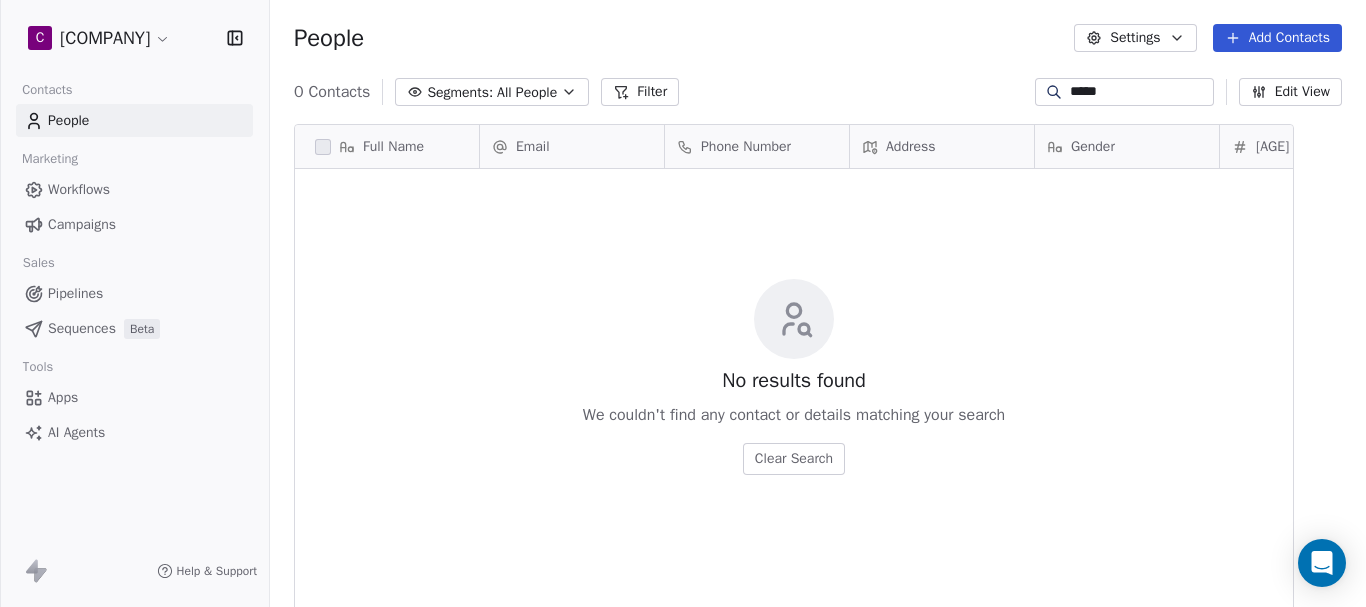 scroll, scrollTop: 16, scrollLeft: 16, axis: both 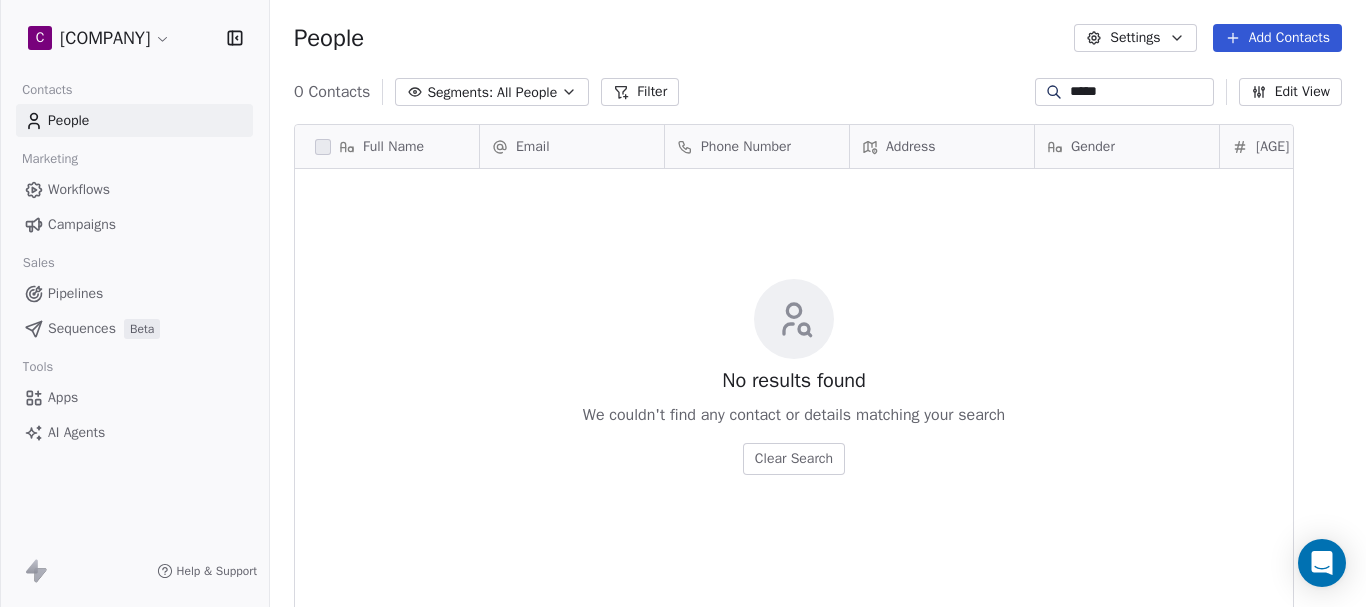 drag, startPoint x: 1088, startPoint y: 93, endPoint x: 969, endPoint y: 95, distance: 119.01681 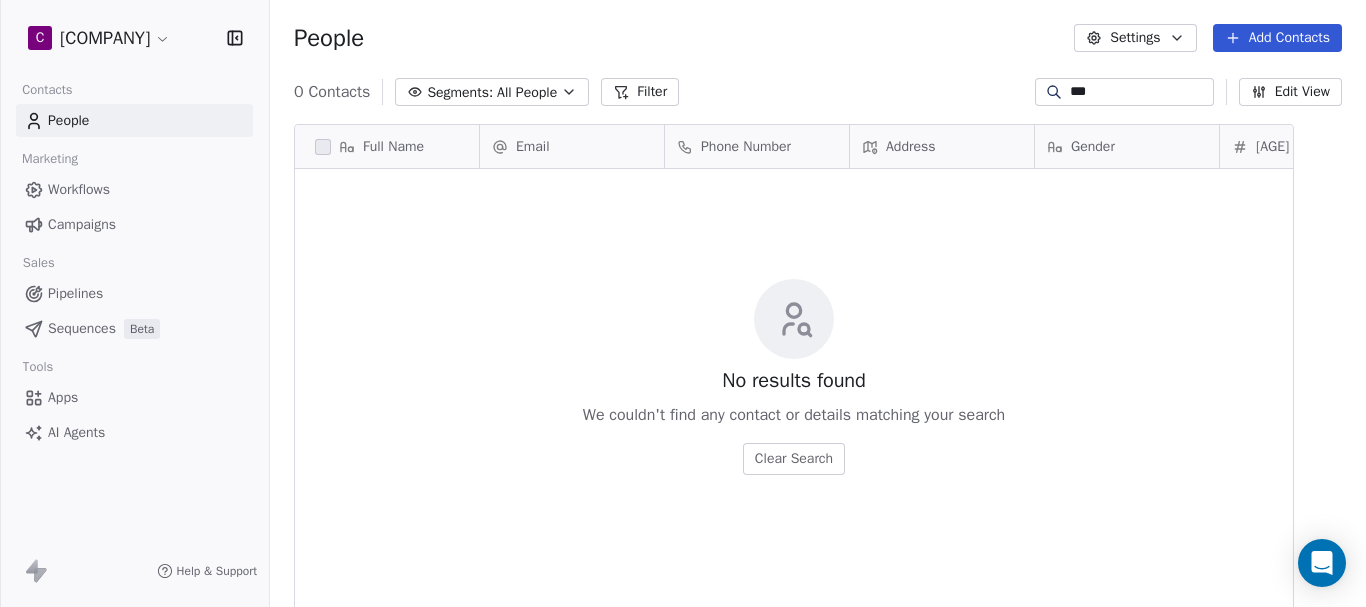 type on "****" 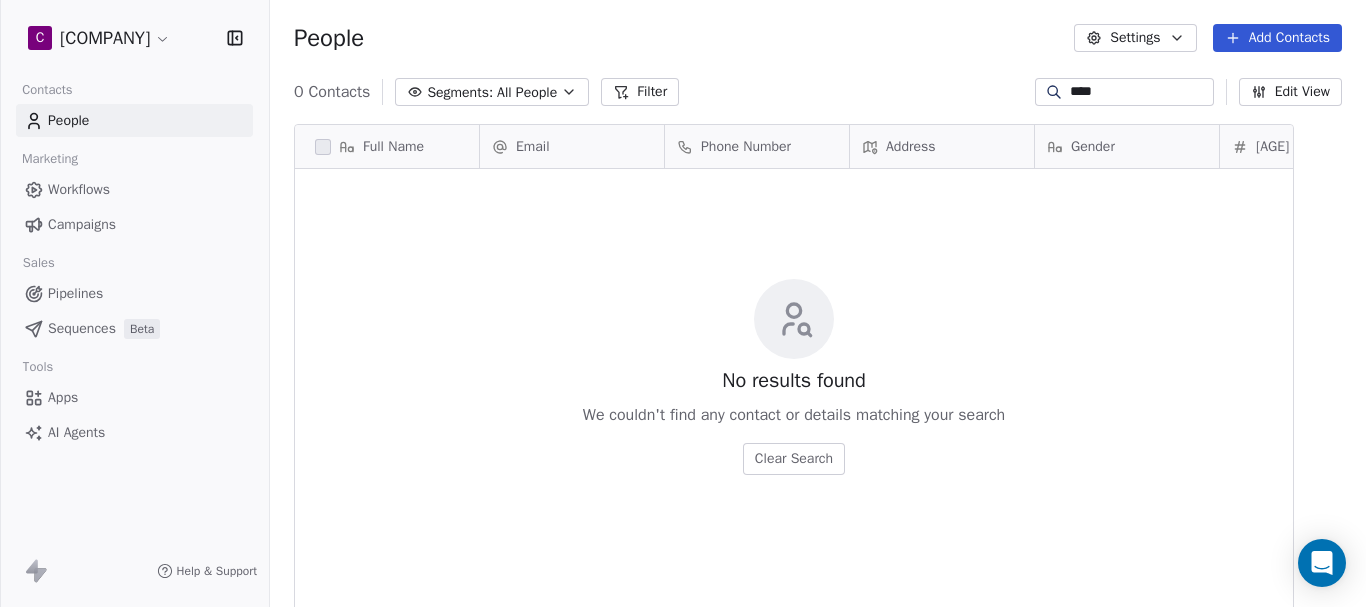 scroll, scrollTop: 16, scrollLeft: 16, axis: both 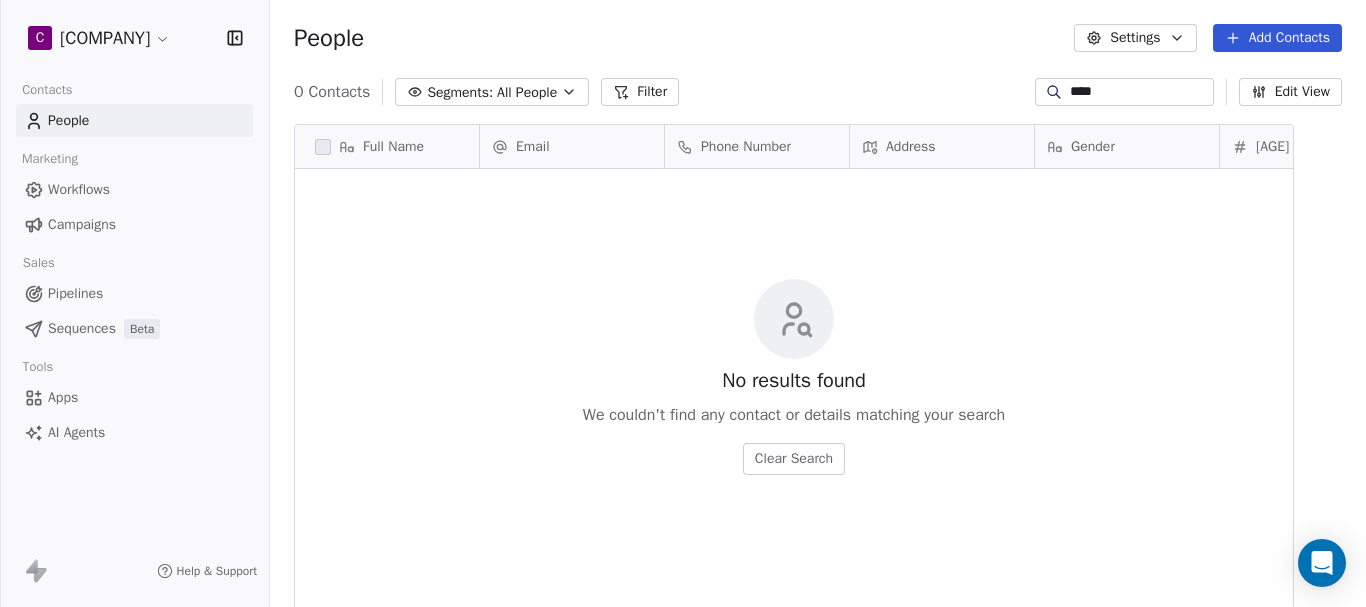 drag, startPoint x: 1071, startPoint y: 94, endPoint x: 980, endPoint y: 79, distance: 92.22798 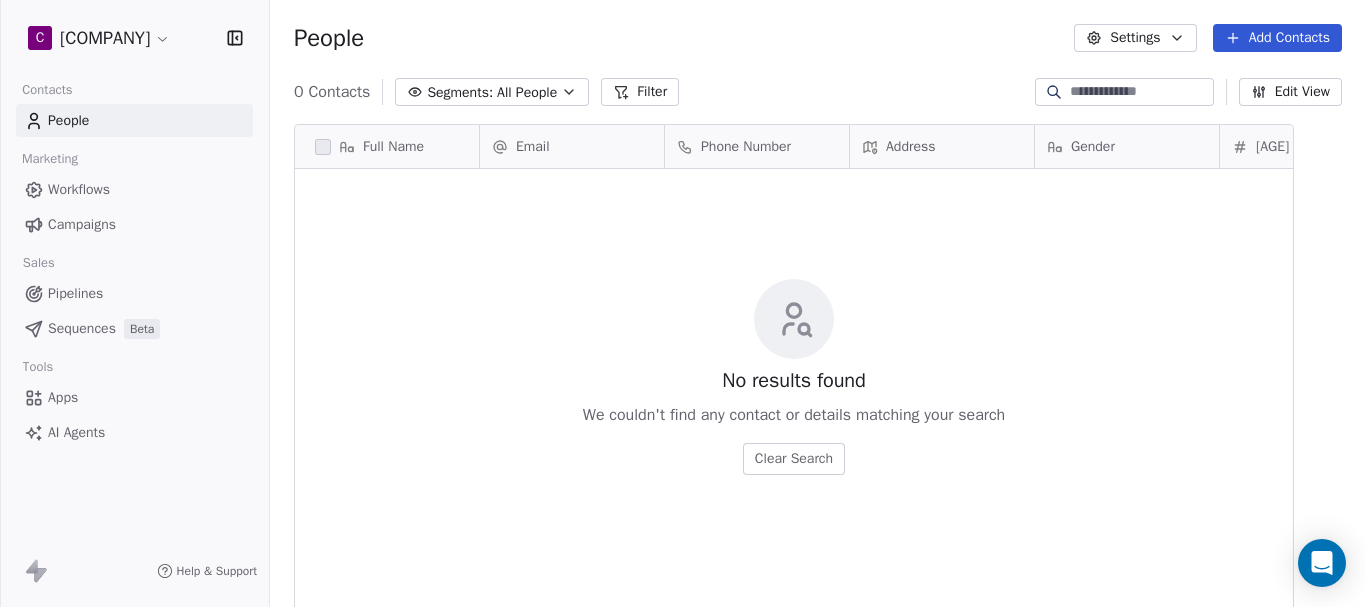 click on "People Settings  Add Contacts" at bounding box center (818, 38) 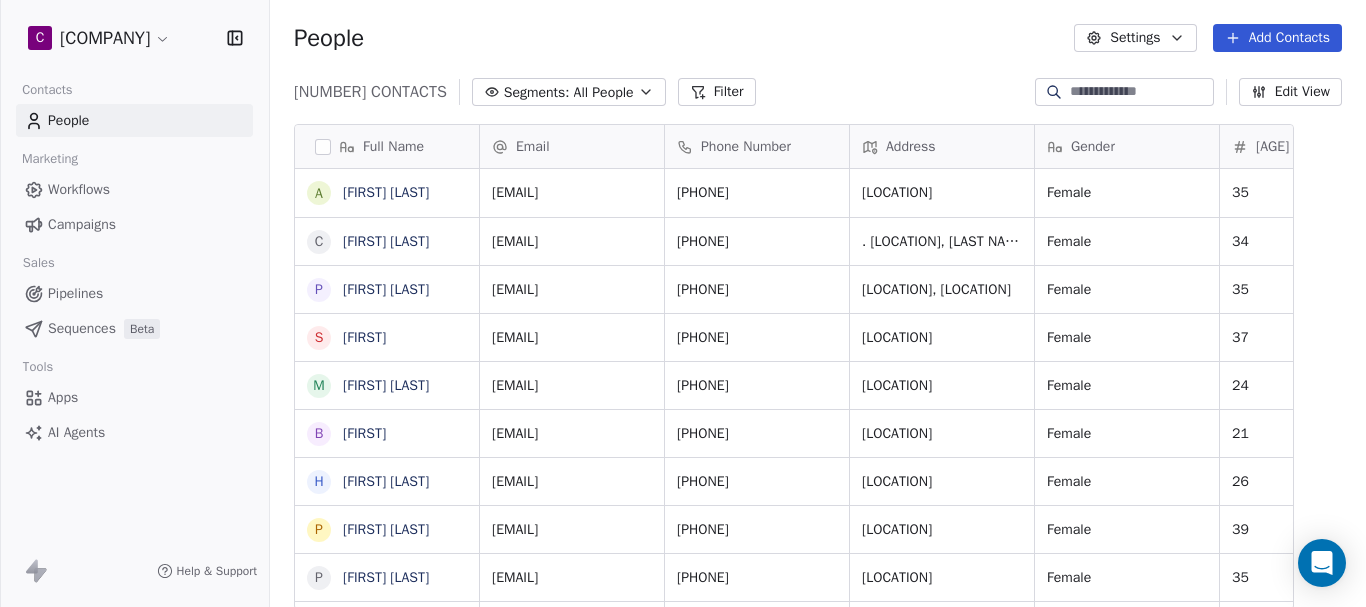 click at bounding box center (1140, 92) 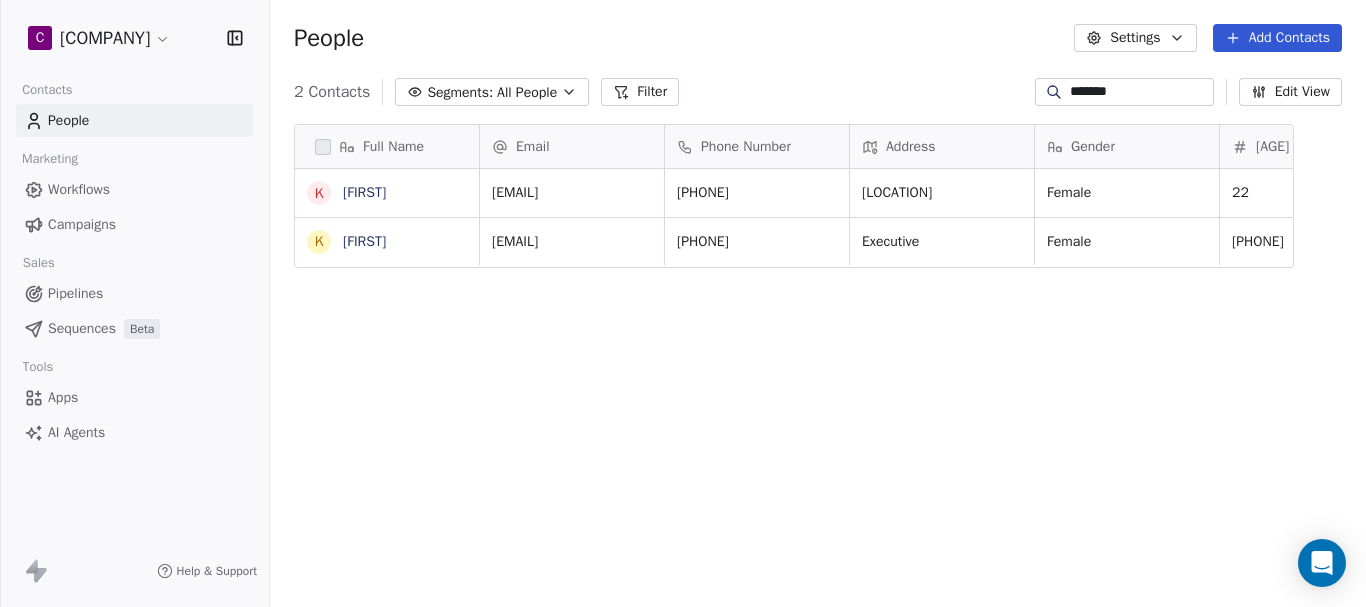 scroll, scrollTop: 16, scrollLeft: 16, axis: both 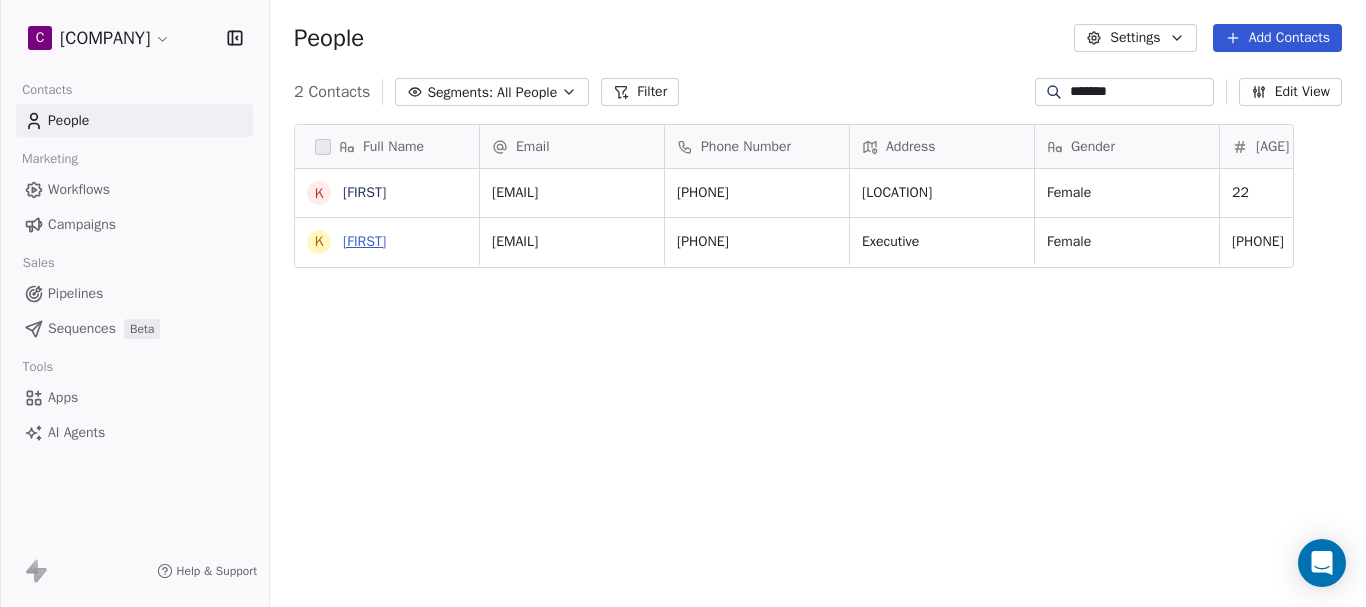 click on "Kavitha" at bounding box center [364, 241] 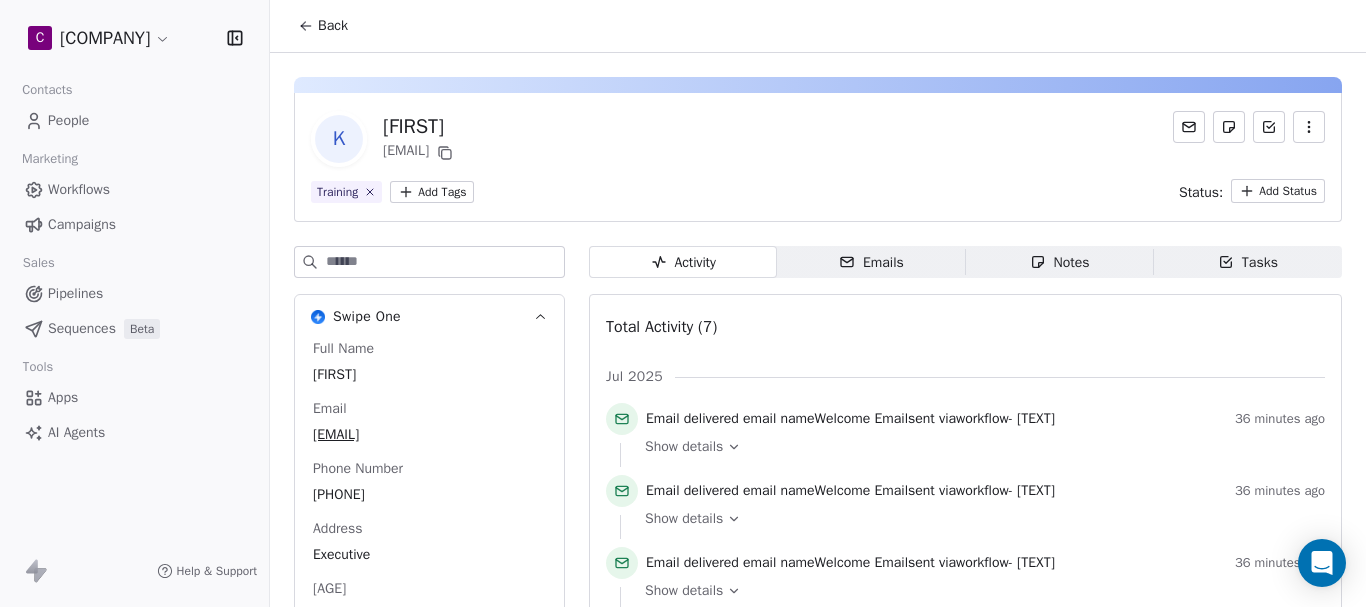 click on "Back" at bounding box center (333, 26) 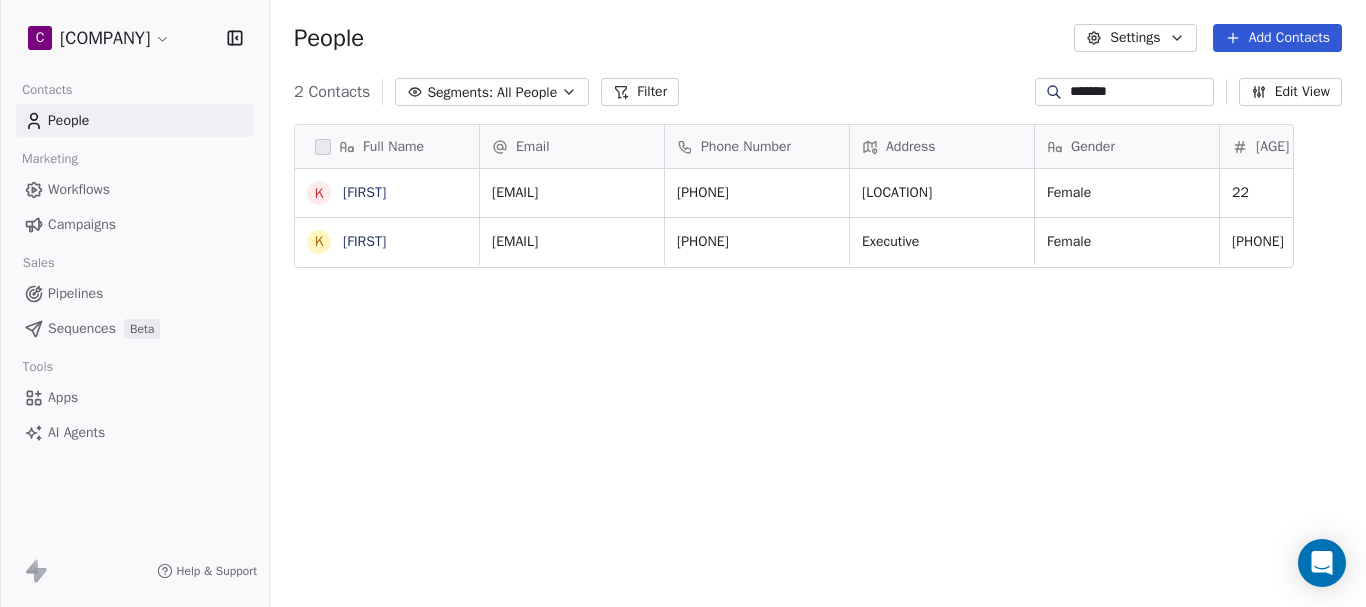 scroll, scrollTop: 16, scrollLeft: 16, axis: both 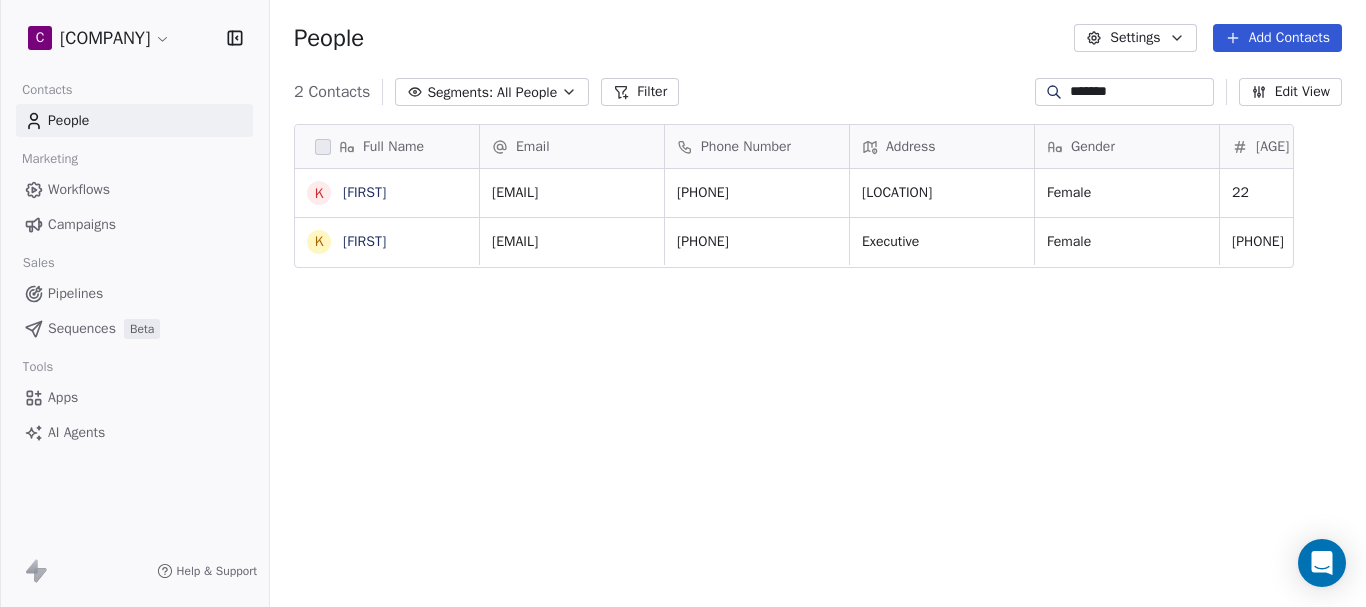 drag, startPoint x: 1090, startPoint y: 97, endPoint x: 1016, endPoint y: 85, distance: 74.96666 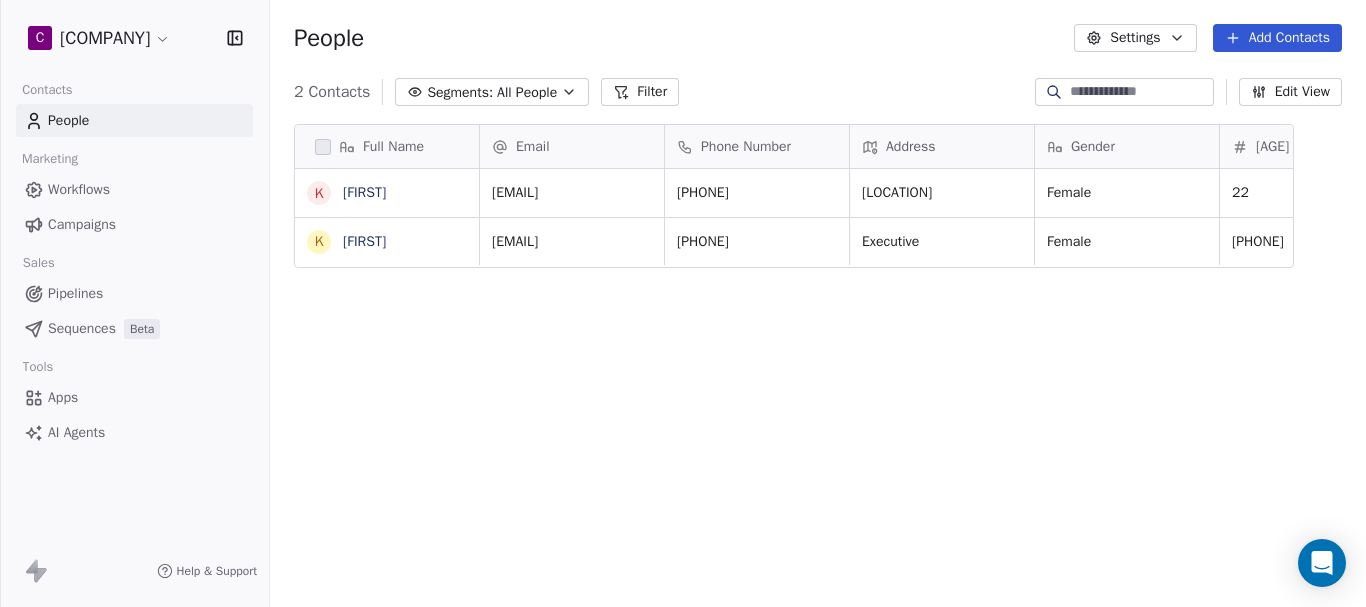type 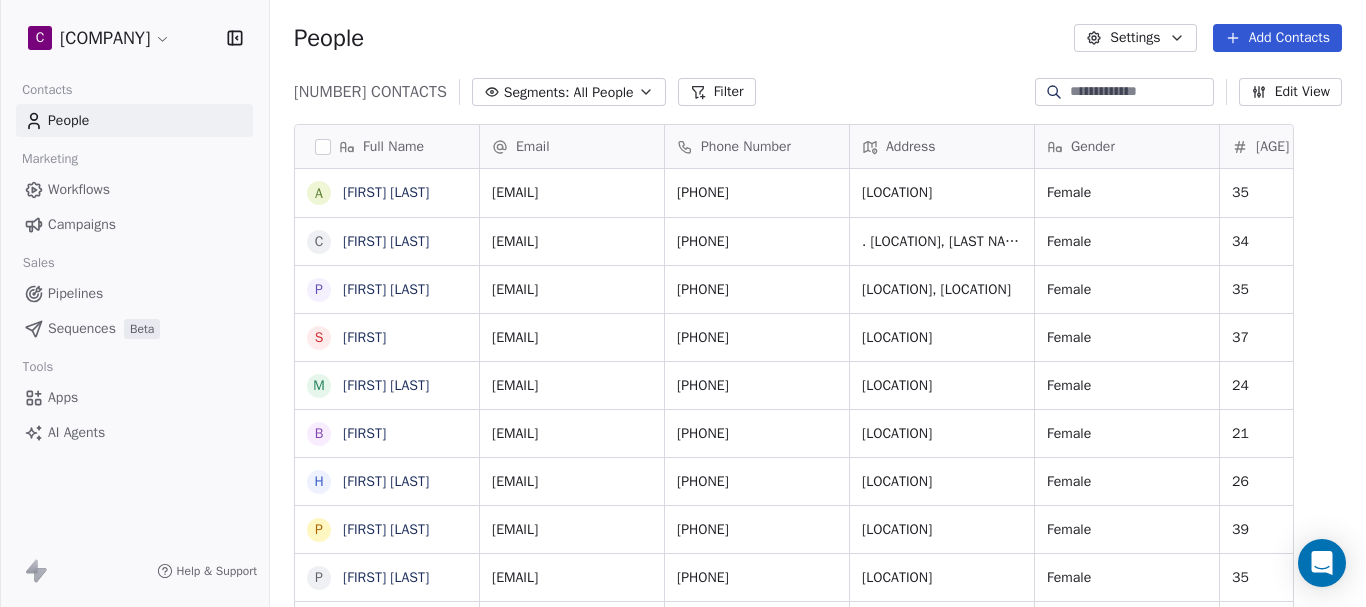 click on "Workflows" at bounding box center [79, 189] 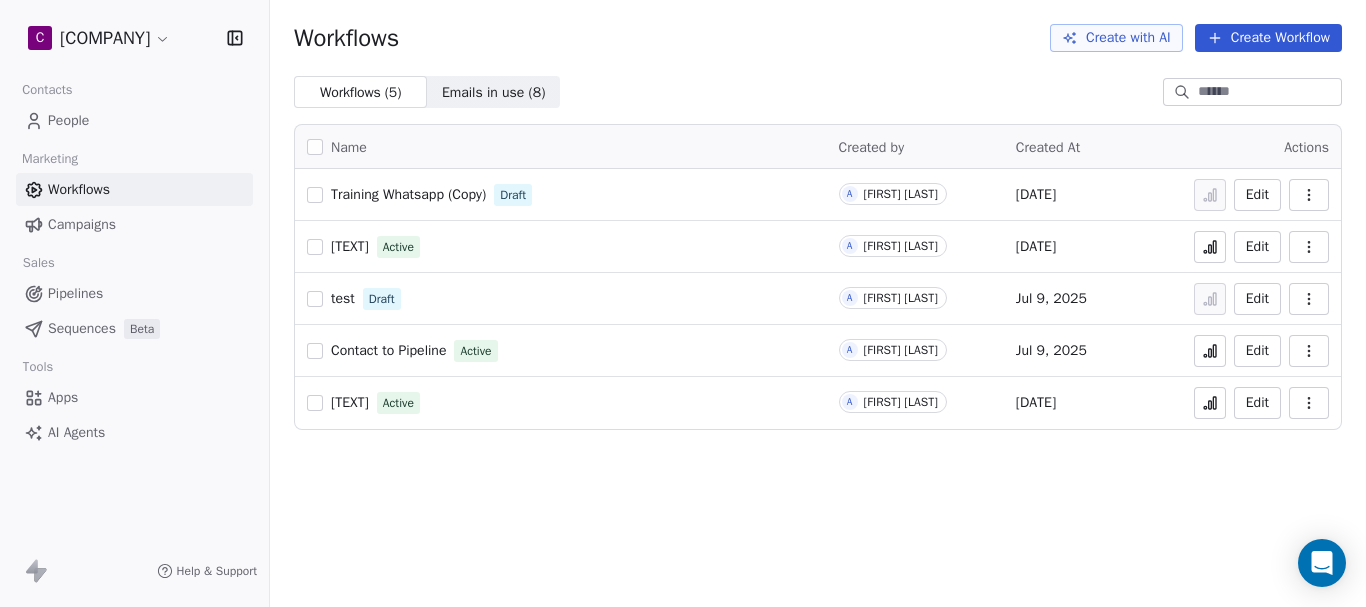 click 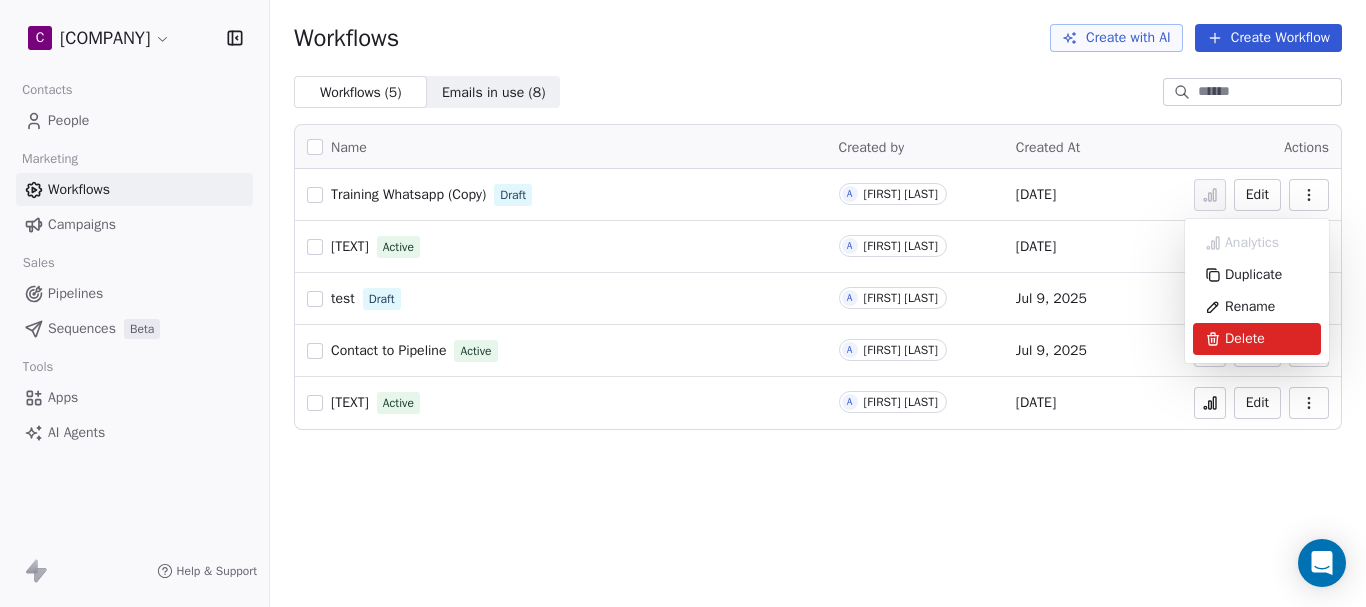click on "Delete" at bounding box center (1245, 339) 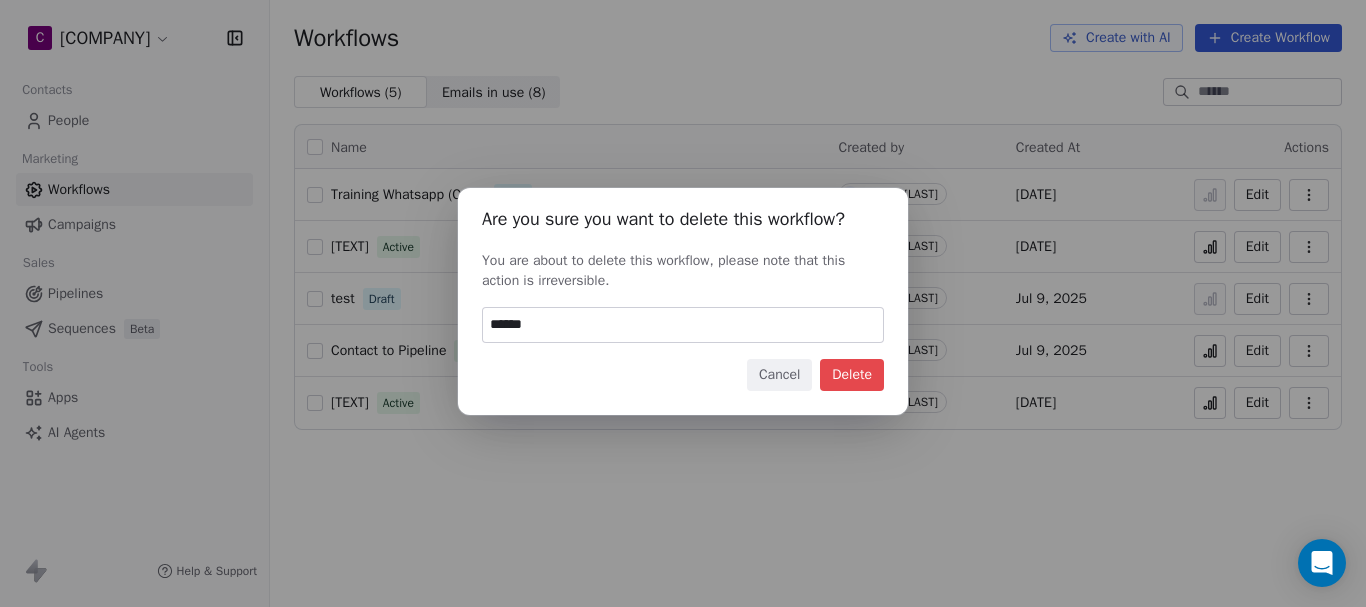 type on "******" 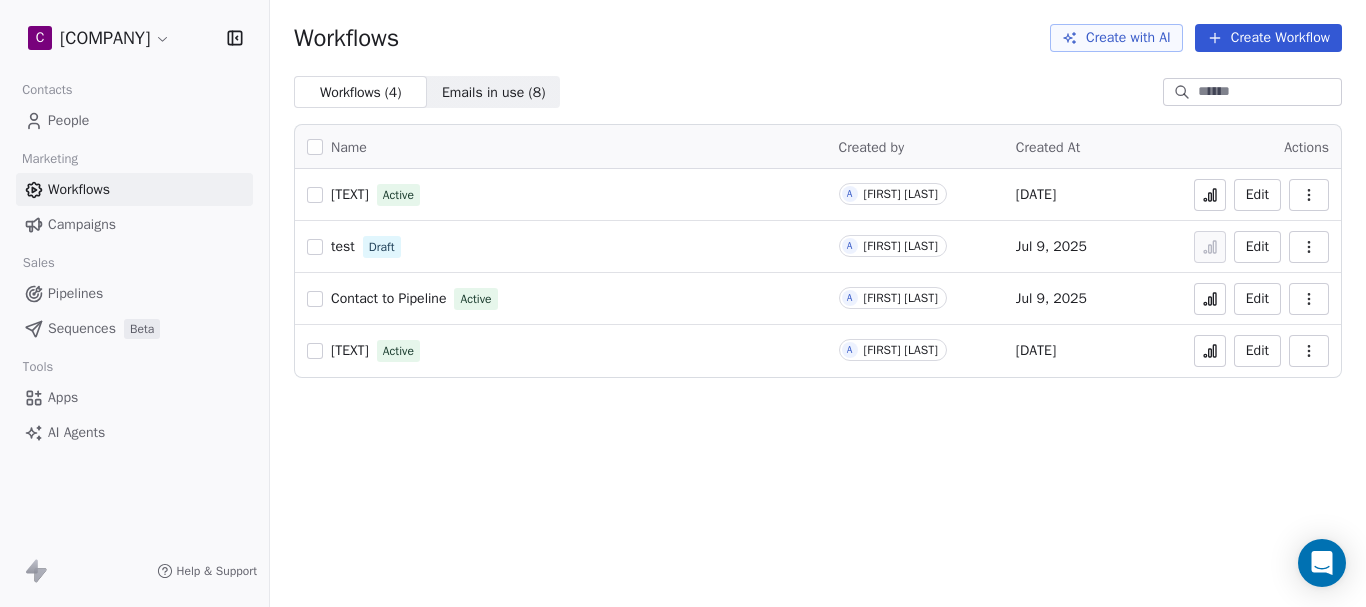 click on "Training Email" at bounding box center [350, 350] 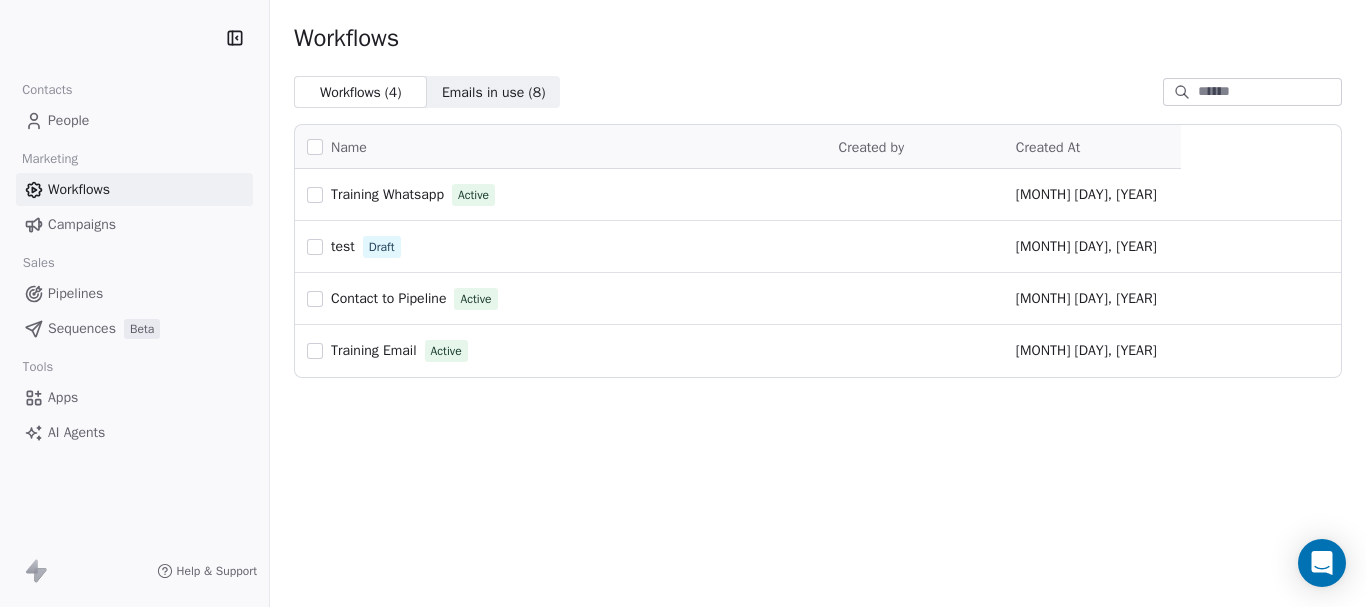 scroll, scrollTop: 0, scrollLeft: 0, axis: both 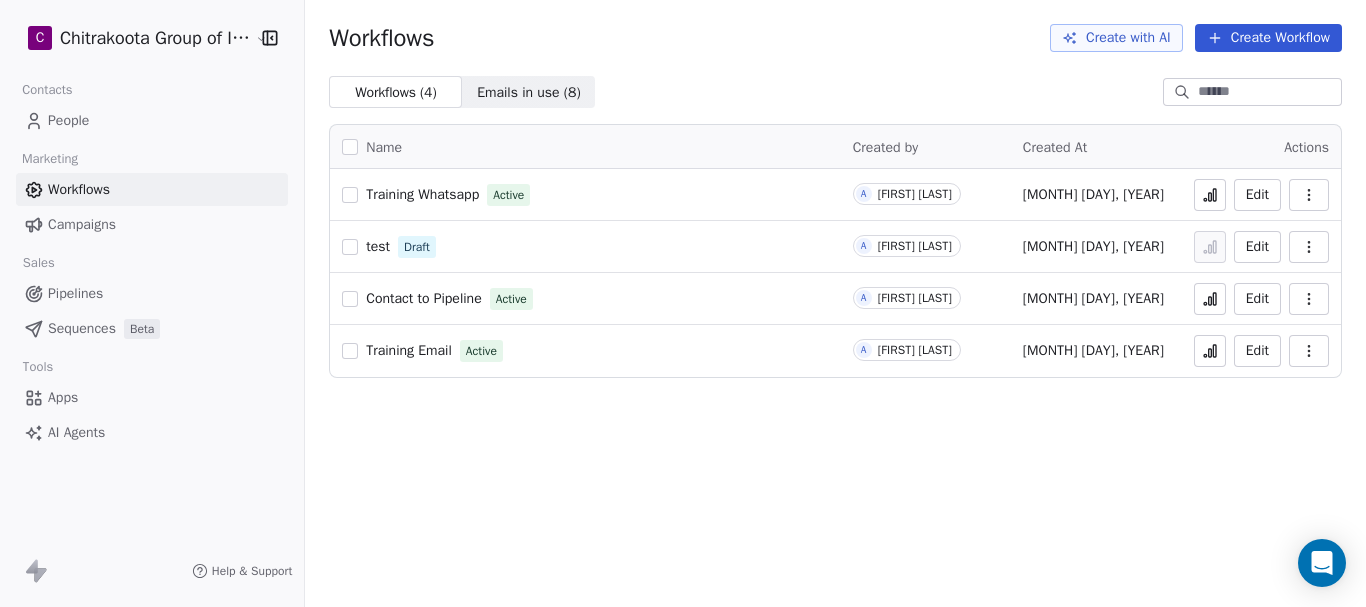 click on "Training Email" at bounding box center [409, 350] 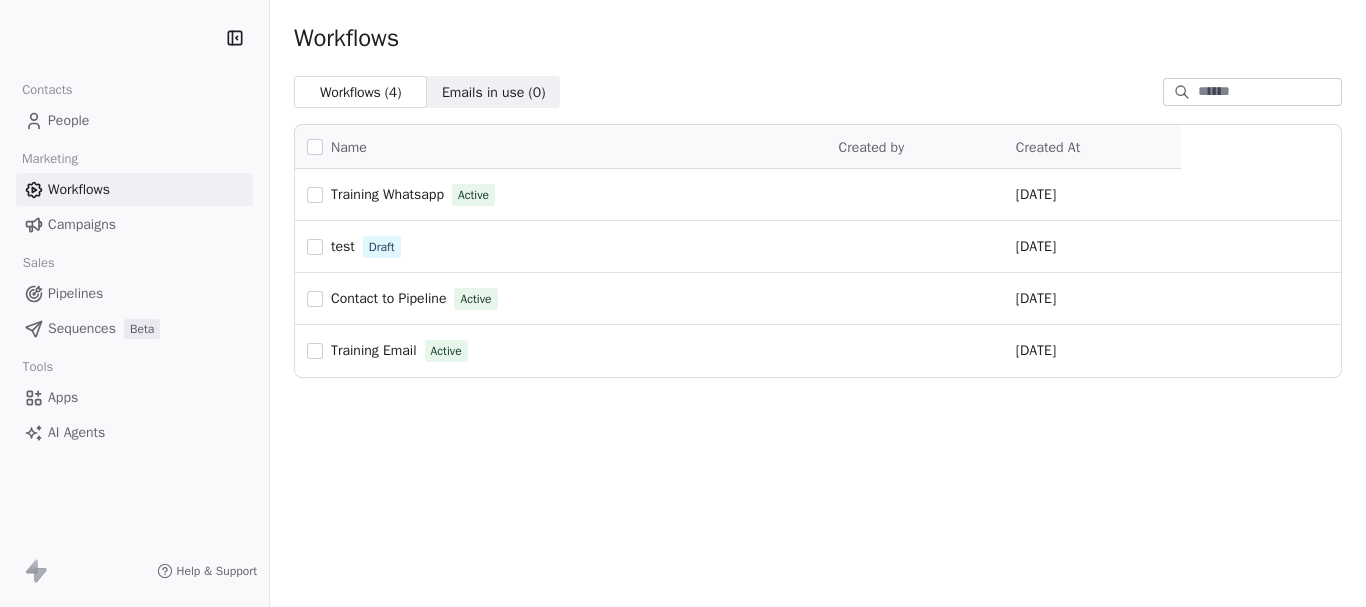 scroll, scrollTop: 0, scrollLeft: 0, axis: both 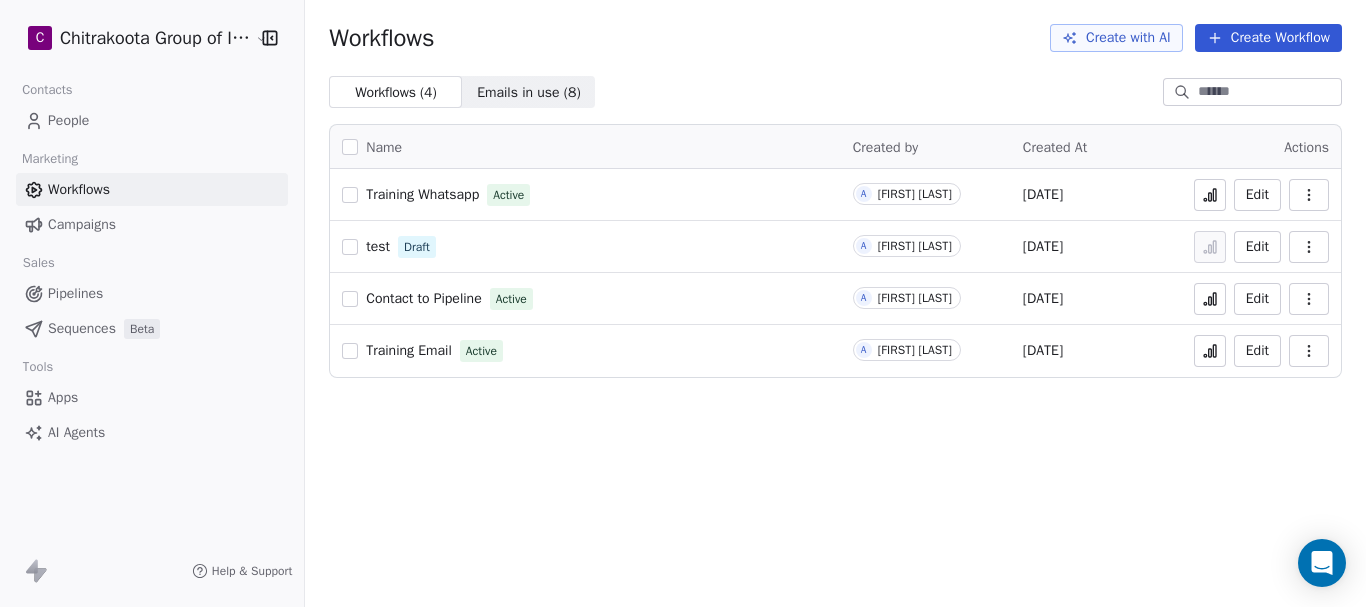 click on "Training Email" at bounding box center (409, 350) 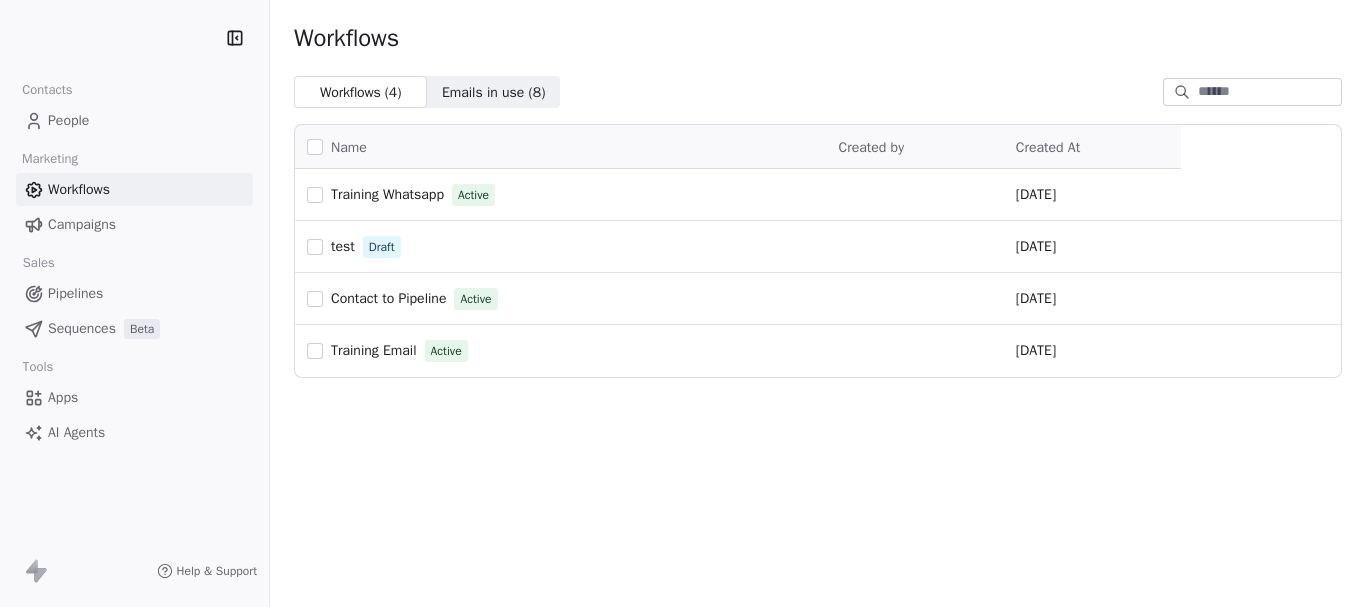 scroll, scrollTop: 0, scrollLeft: 0, axis: both 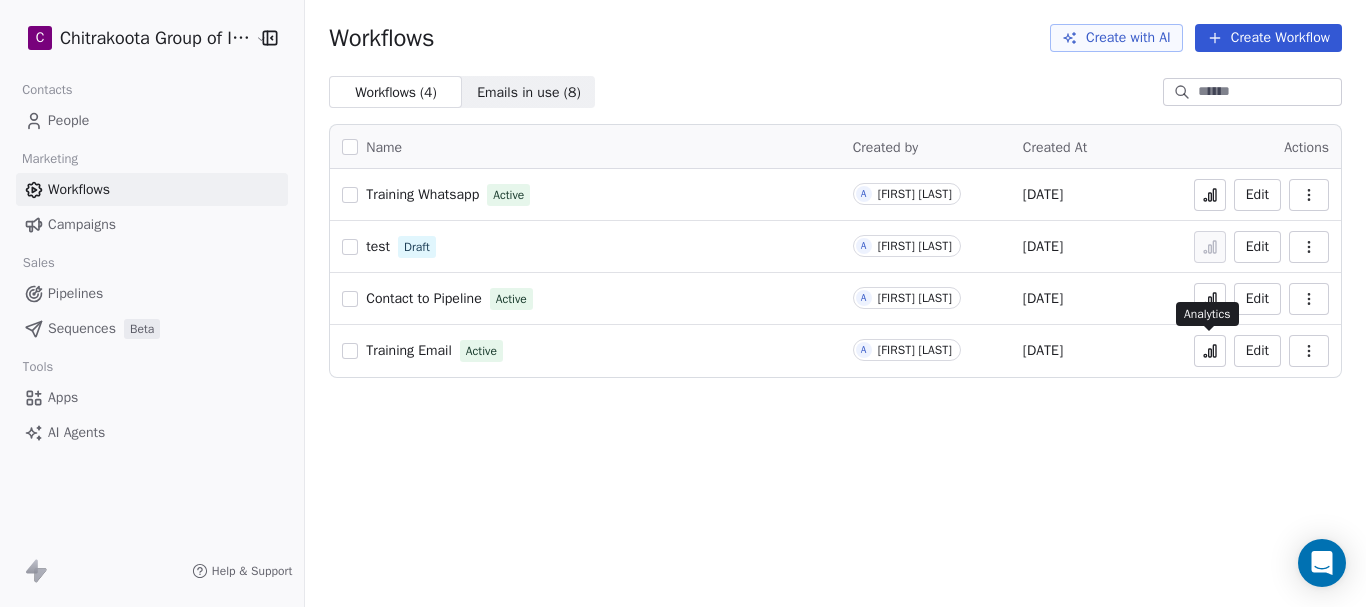 click 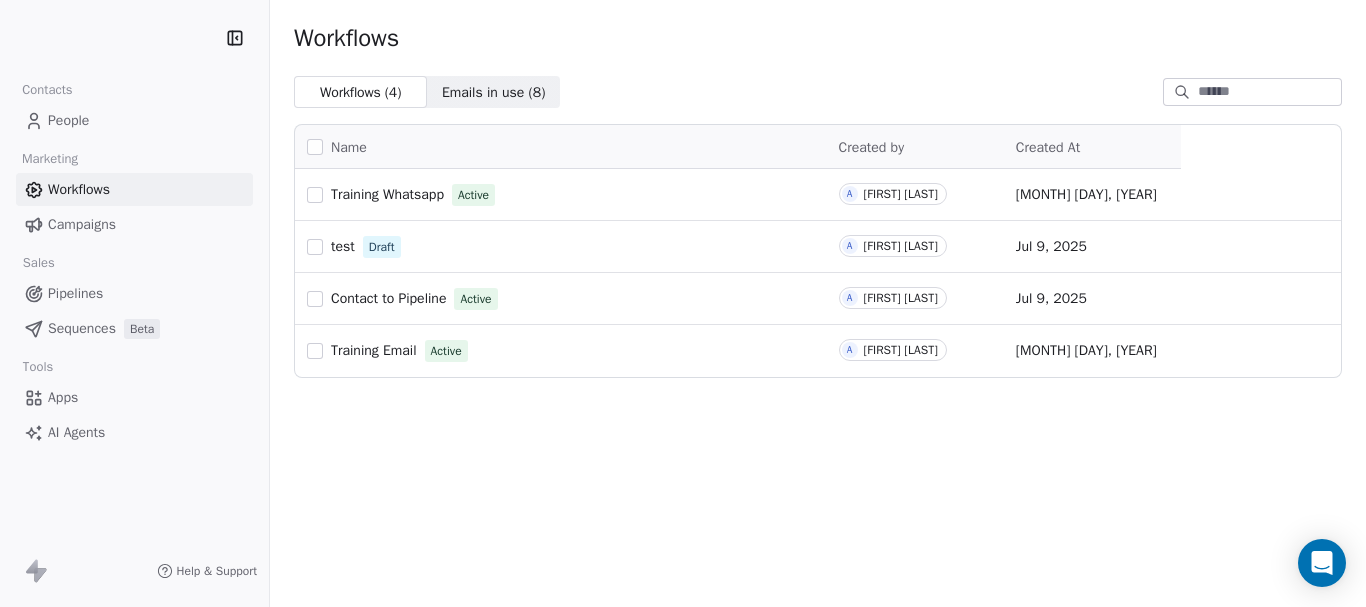 scroll, scrollTop: 0, scrollLeft: 0, axis: both 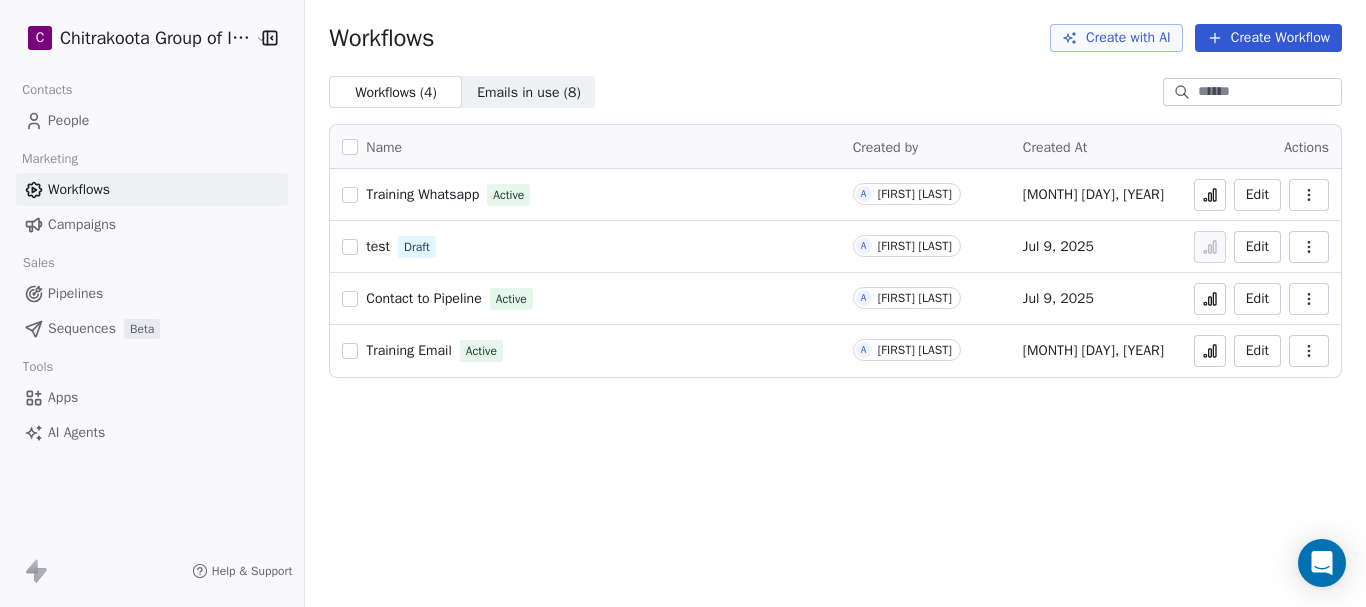 click on "Training Whatsapp" at bounding box center [422, 194] 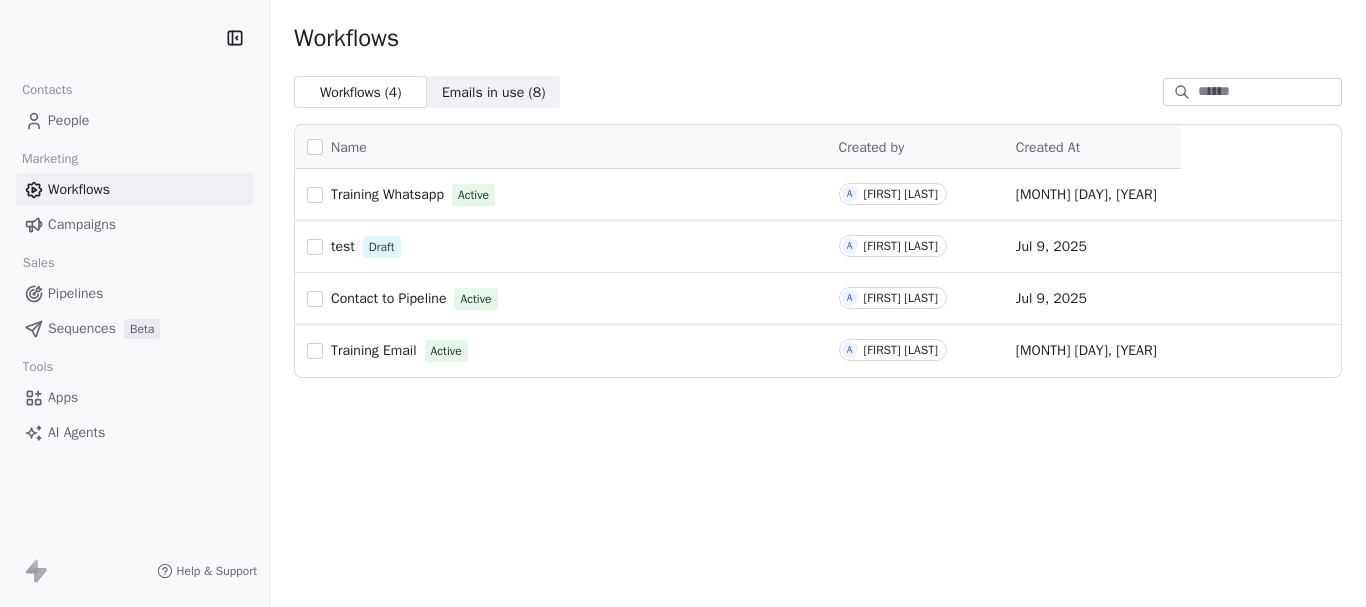 scroll, scrollTop: 0, scrollLeft: 0, axis: both 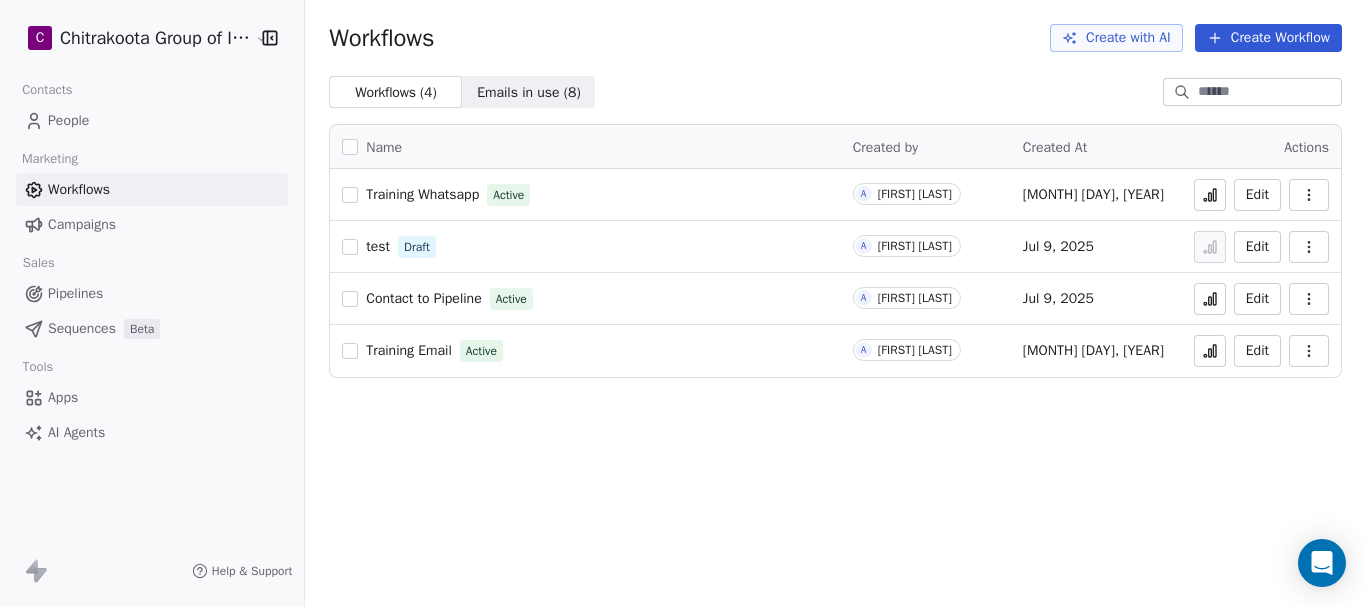 click 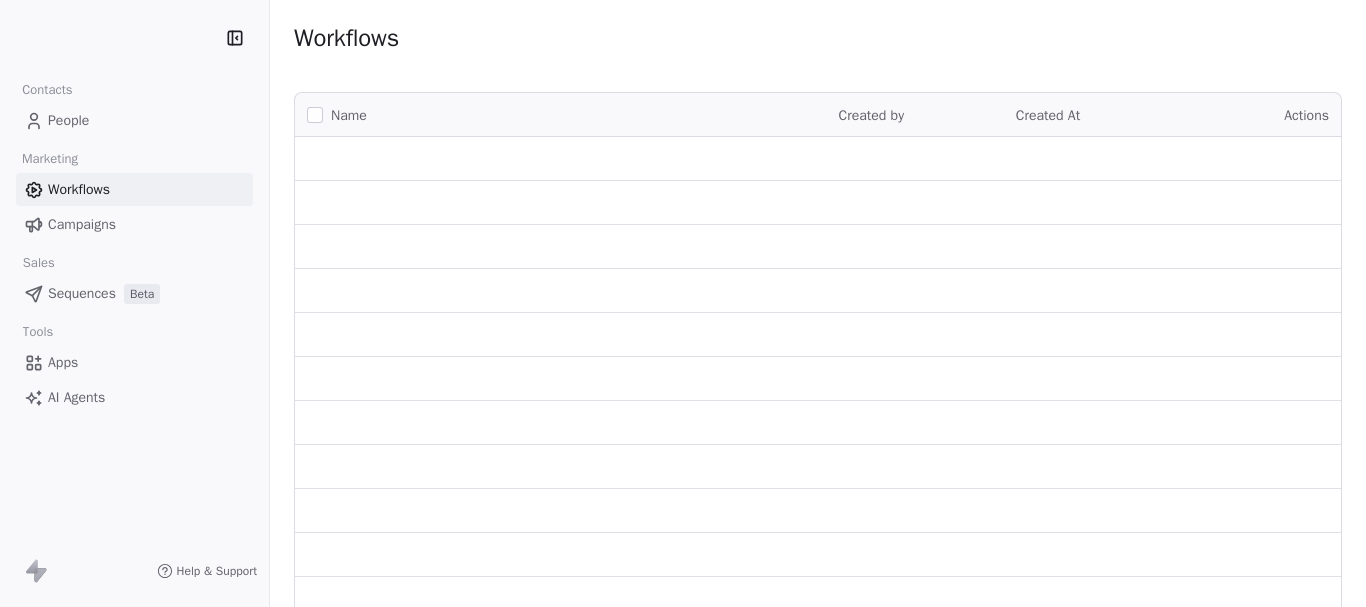 scroll, scrollTop: 0, scrollLeft: 0, axis: both 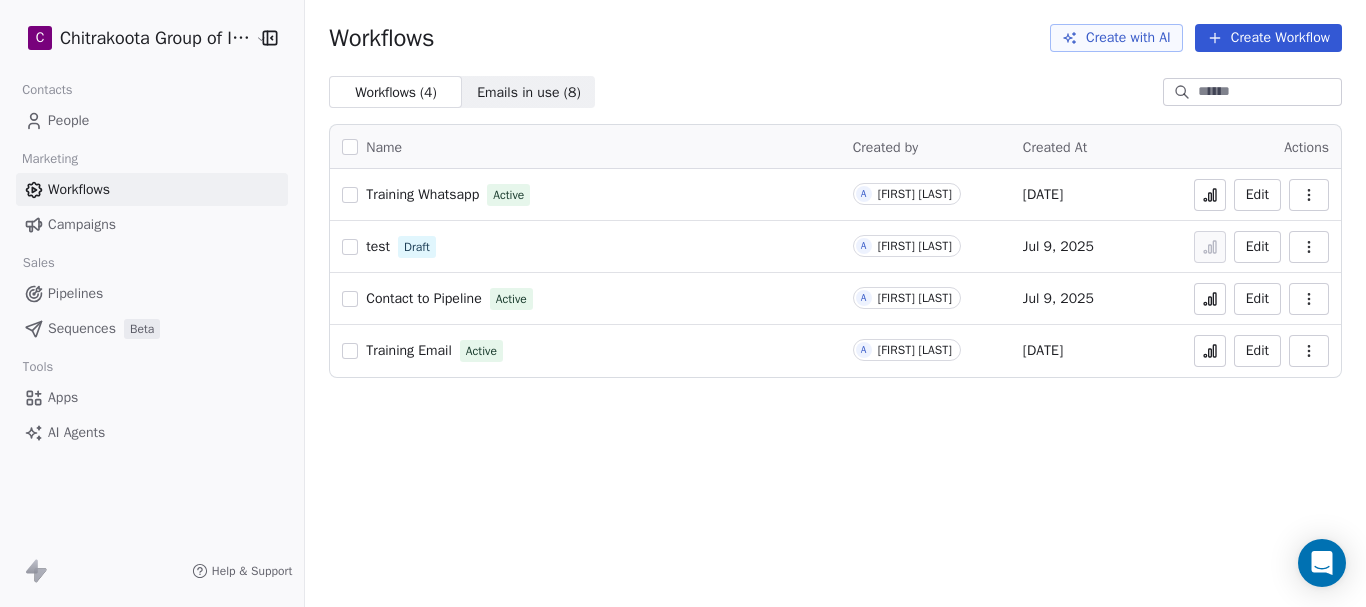 click on "Training Whatsapp" at bounding box center [422, 194] 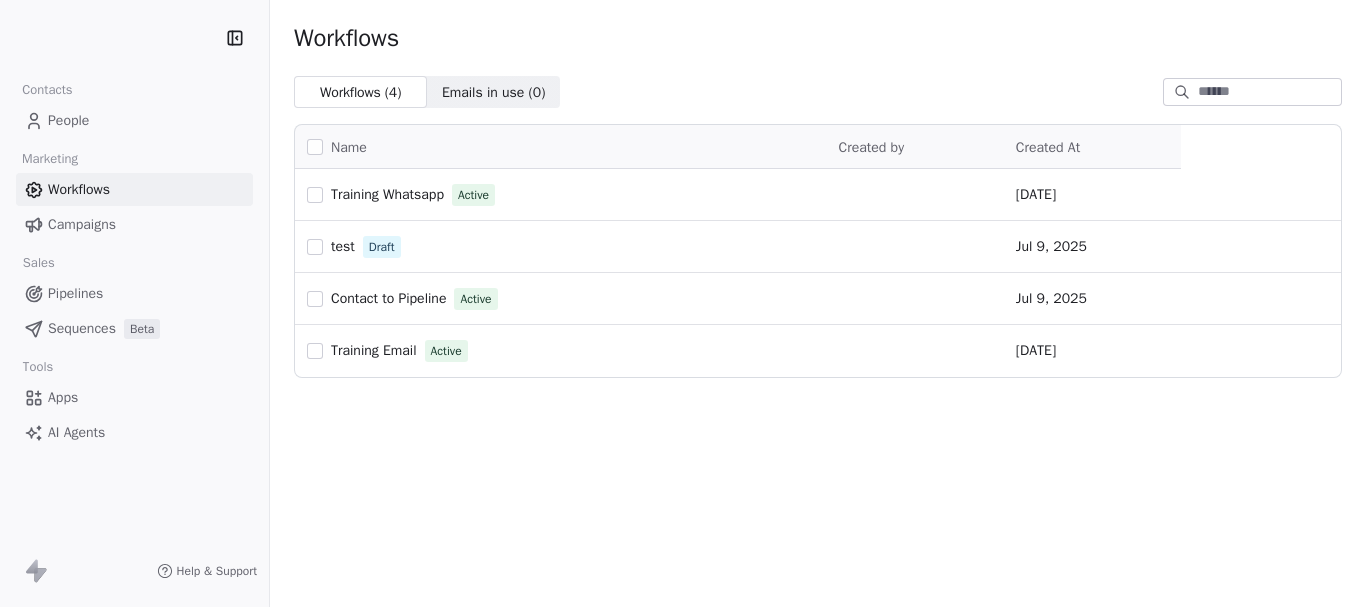 scroll, scrollTop: 0, scrollLeft: 0, axis: both 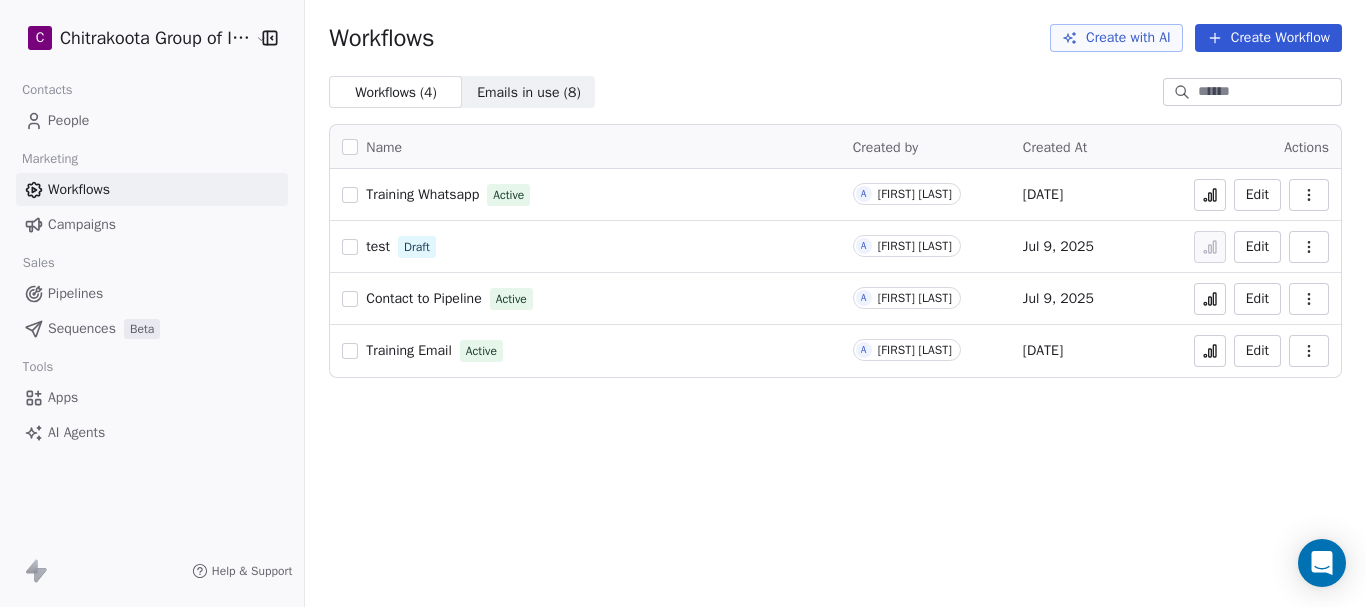 click on "Contact to Pipeline" at bounding box center [423, 298] 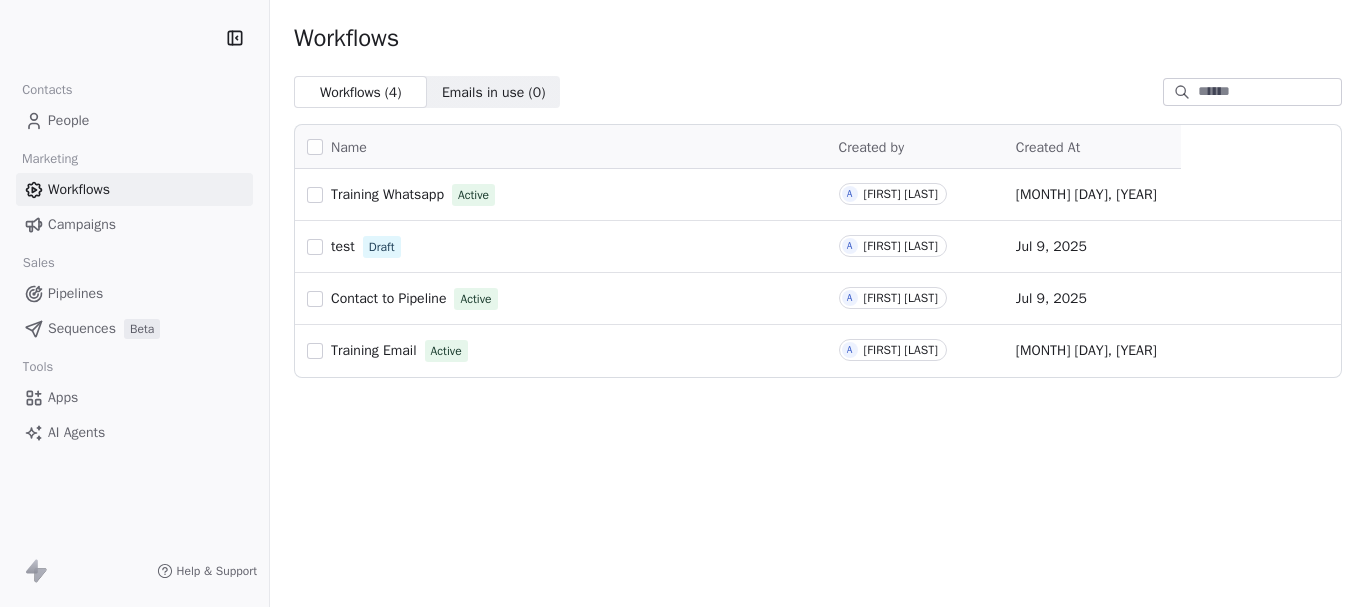 scroll, scrollTop: 0, scrollLeft: 0, axis: both 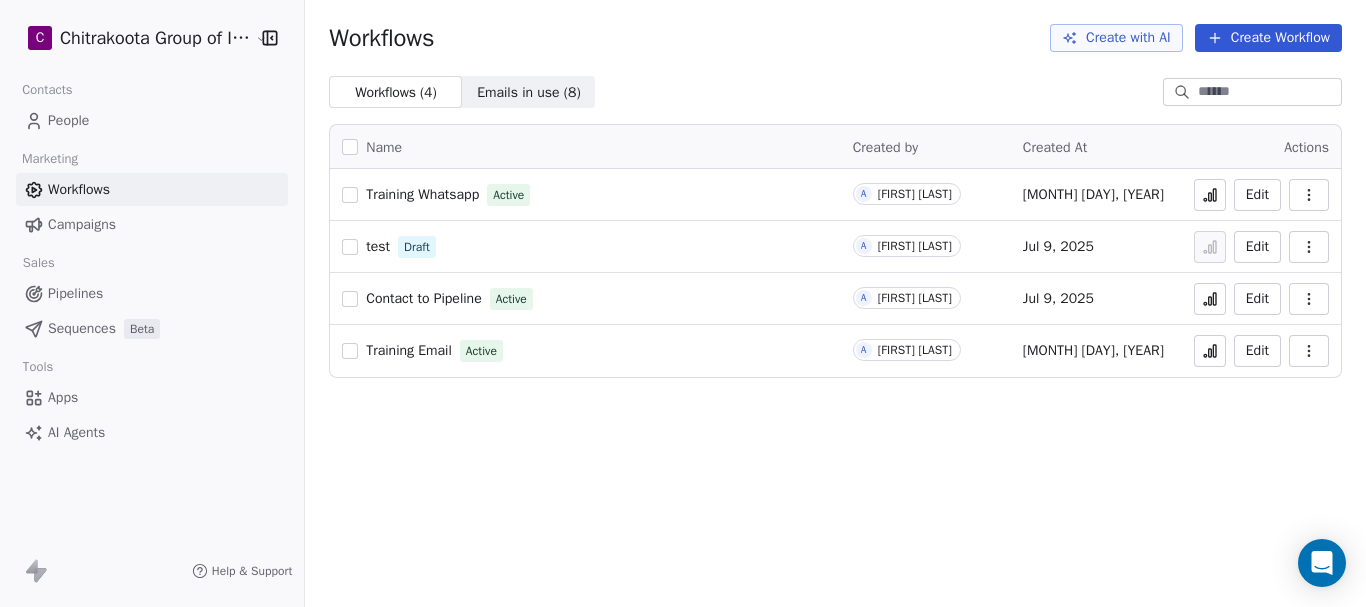 click on "Contact to Pipeline" at bounding box center (423, 298) 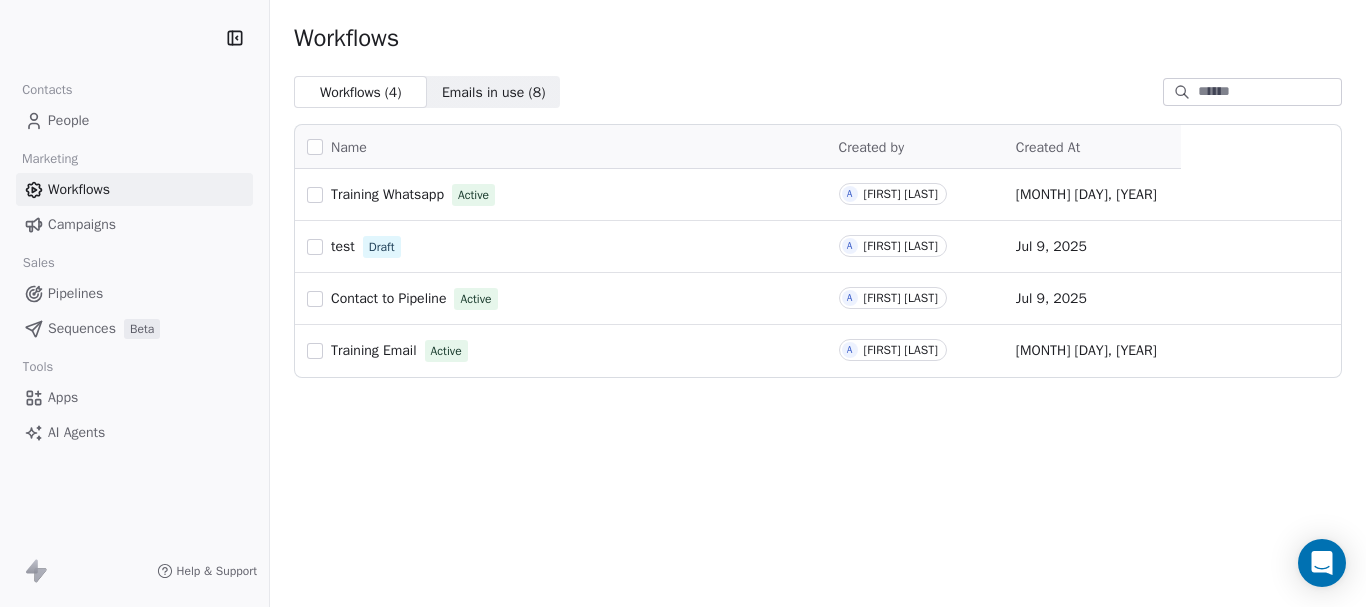 scroll, scrollTop: 0, scrollLeft: 0, axis: both 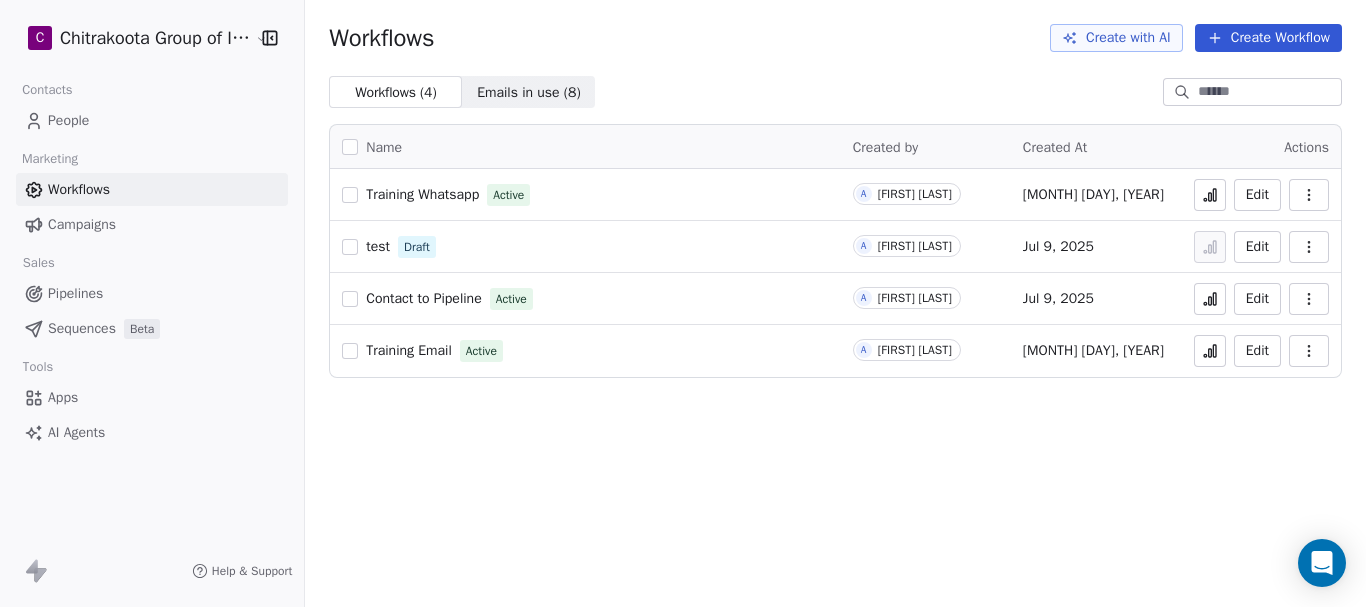 click 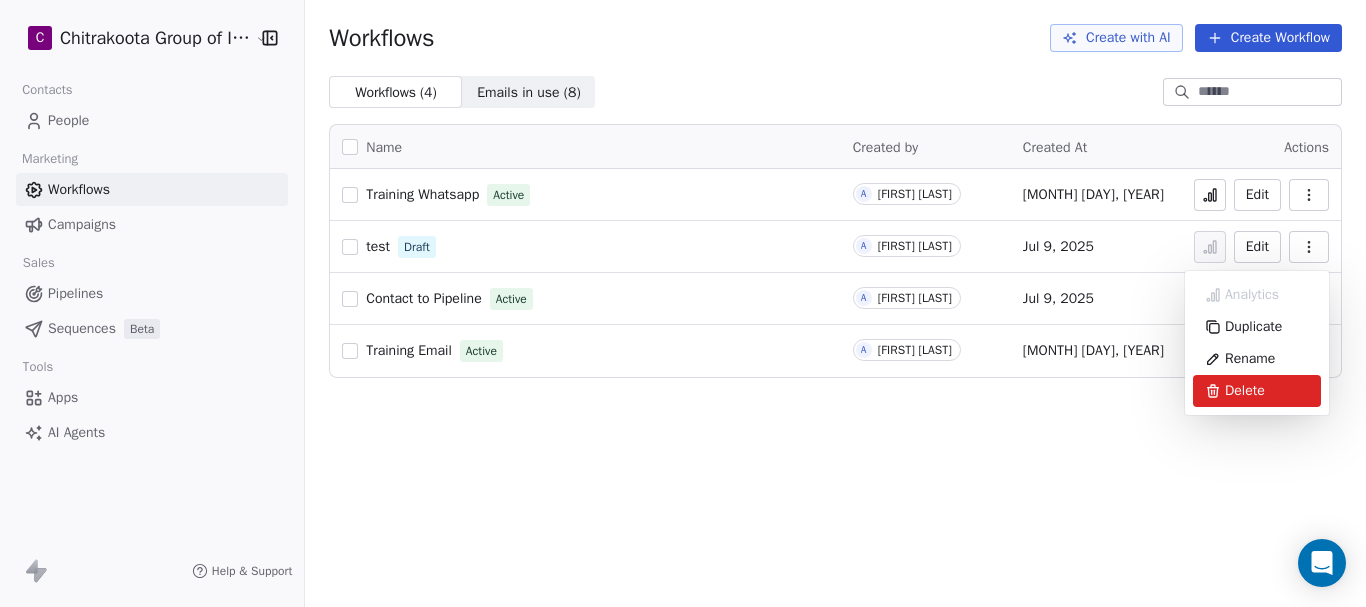 click on "Delete" at bounding box center (1245, 391) 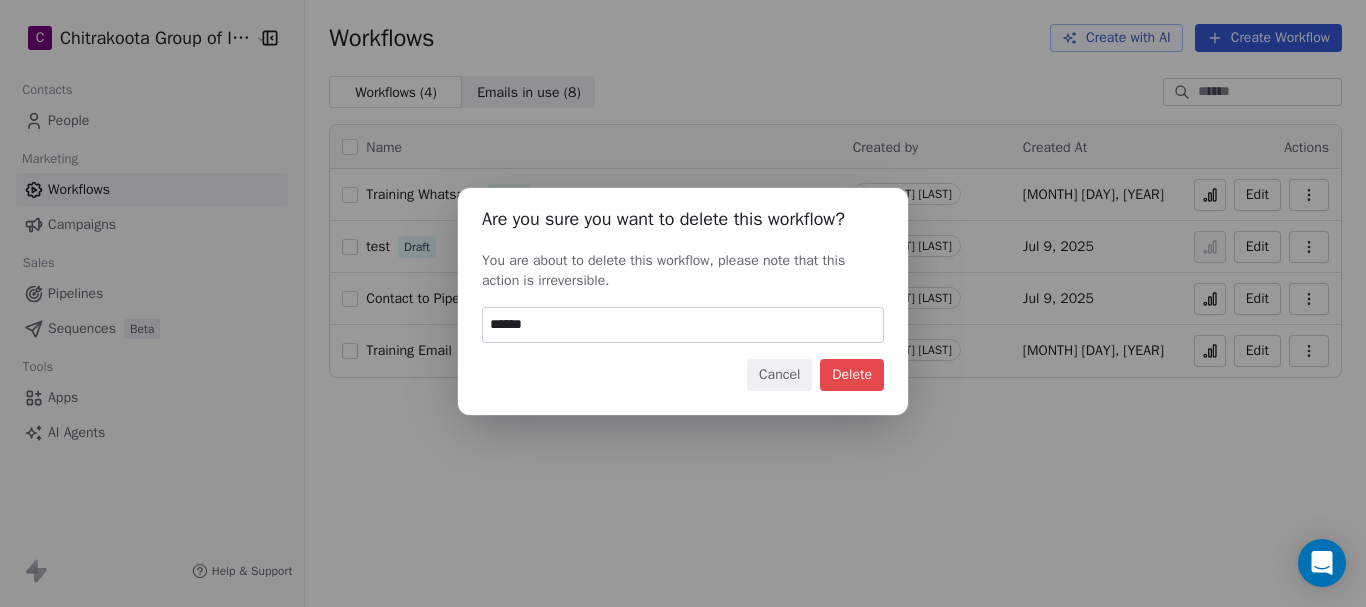 type on "******" 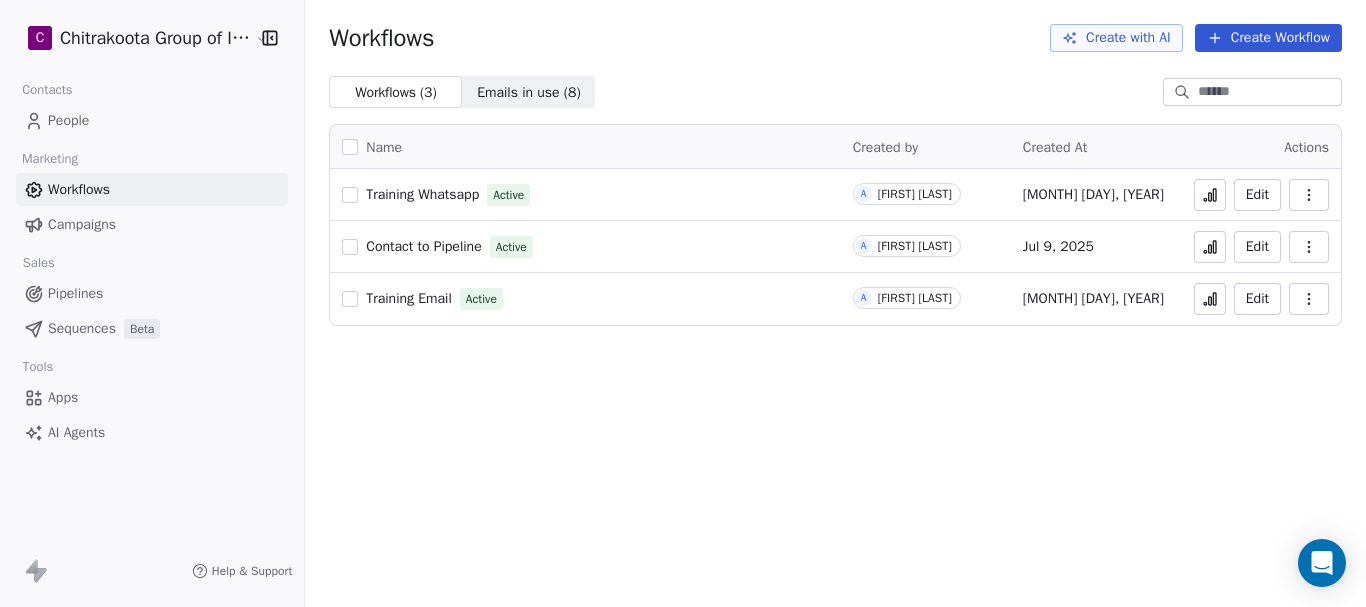 click on "Training Email" at bounding box center (409, 298) 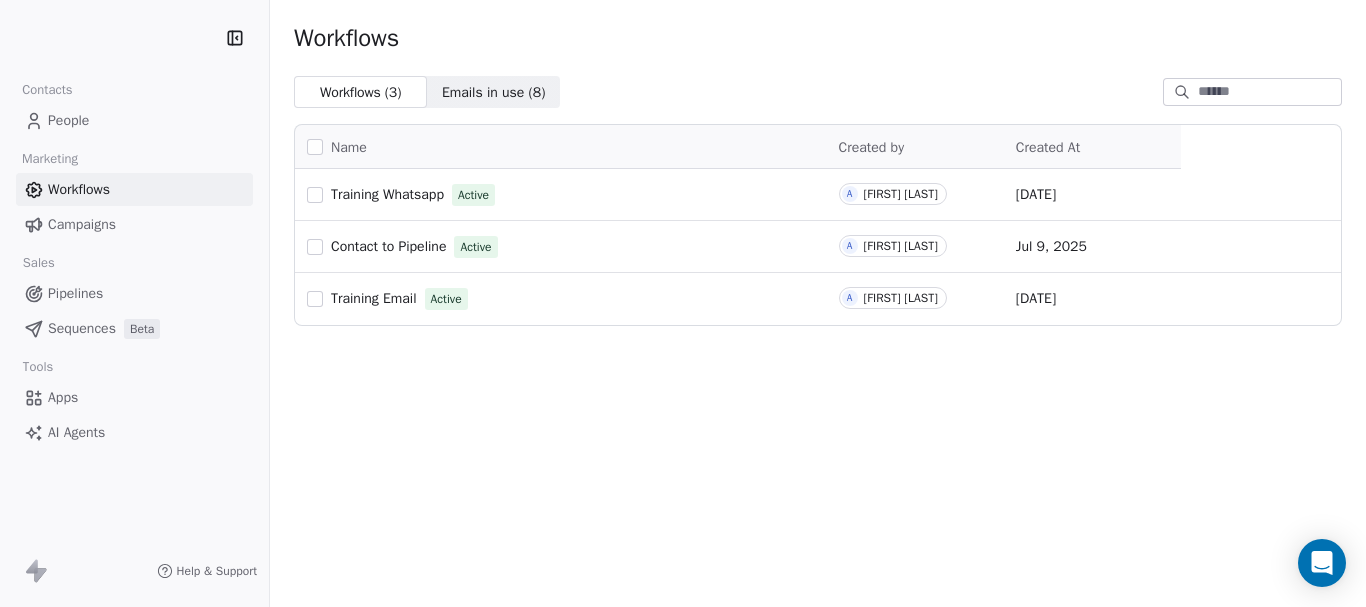 scroll, scrollTop: 0, scrollLeft: 0, axis: both 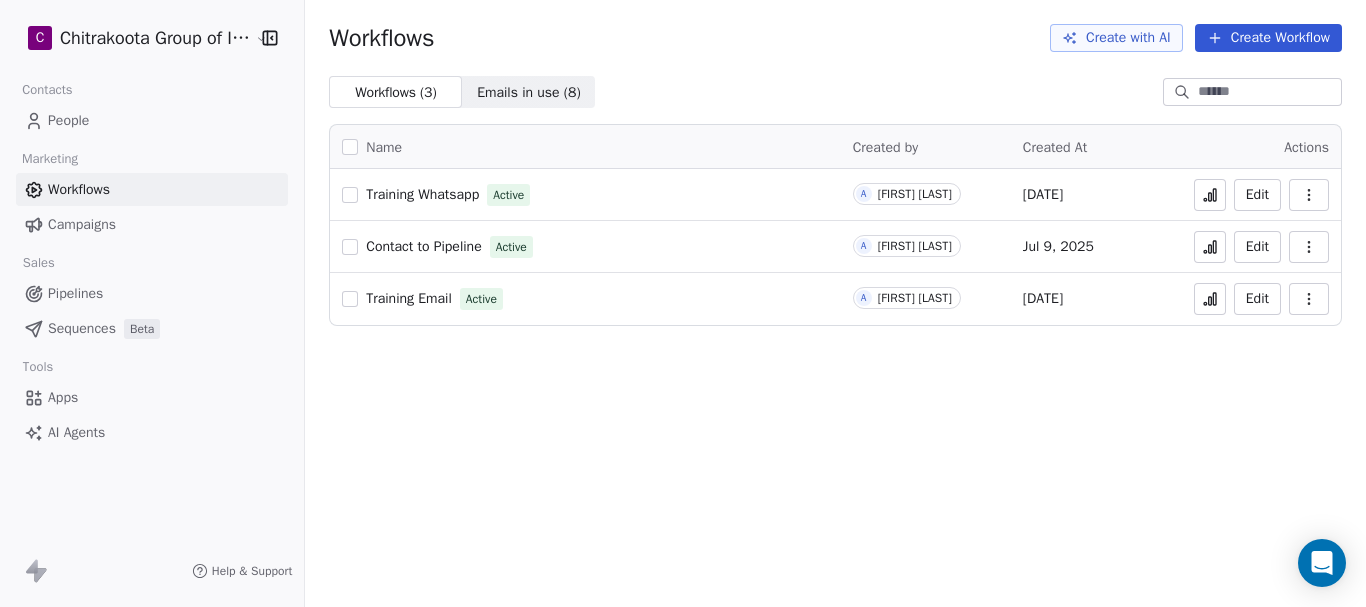 click at bounding box center (1309, 299) 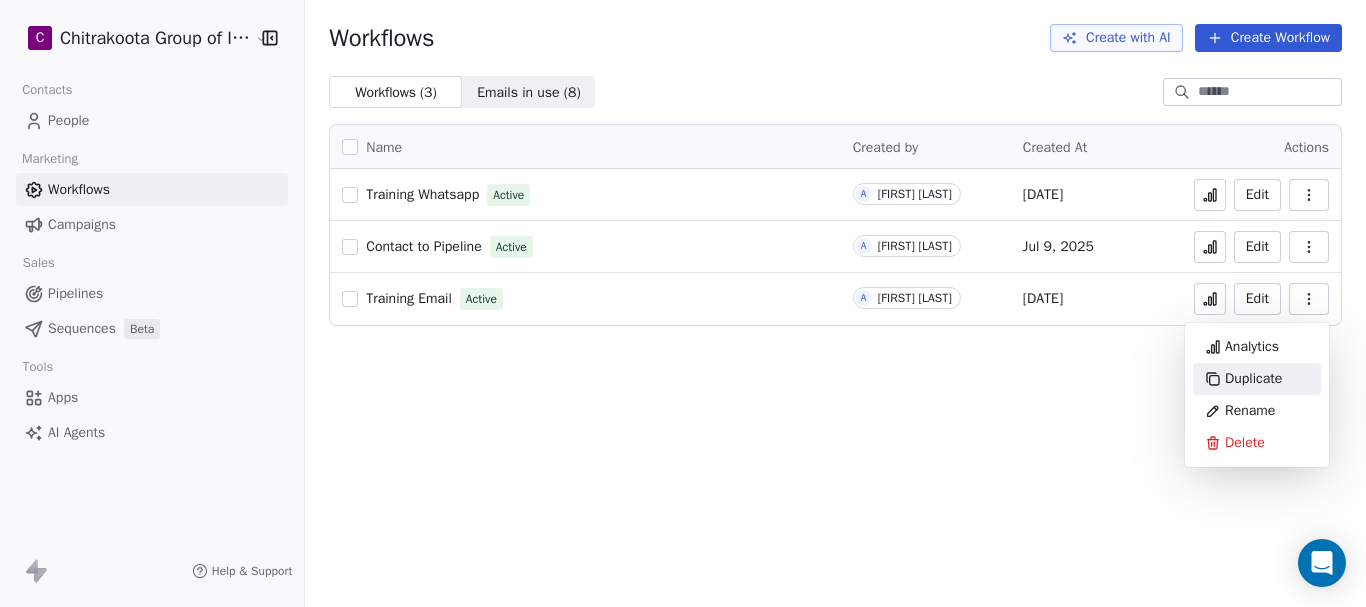 click on "Duplicate" at bounding box center [1253, 379] 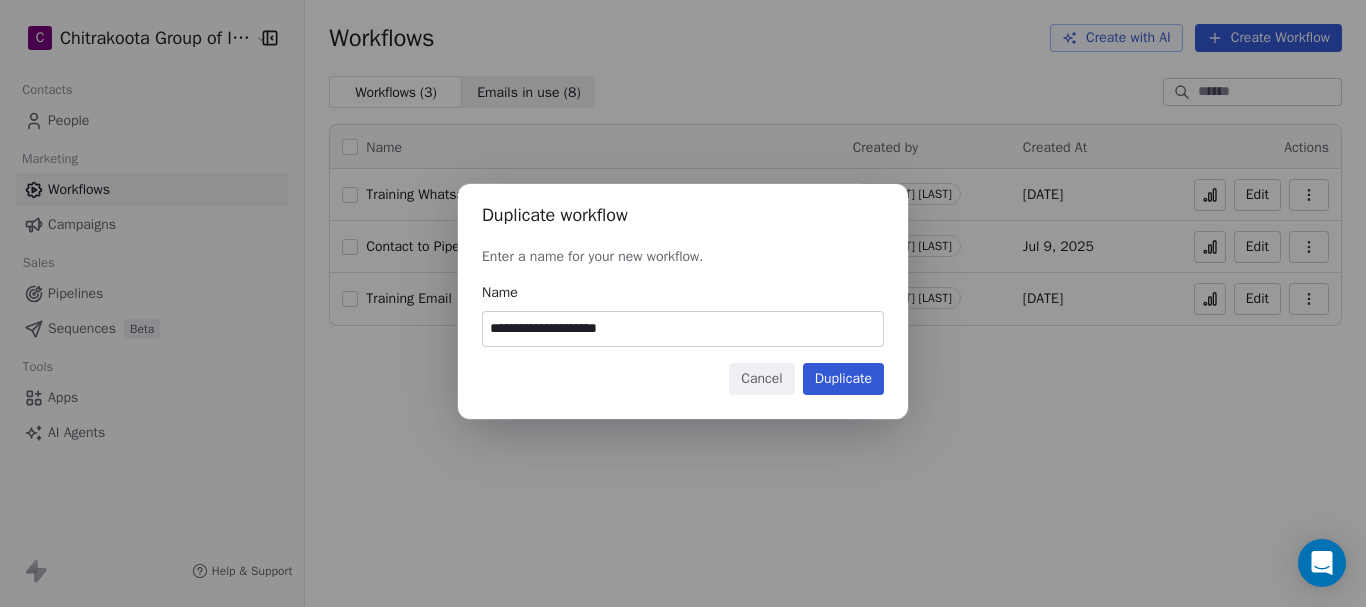 click on "Duplicate" at bounding box center (843, 379) 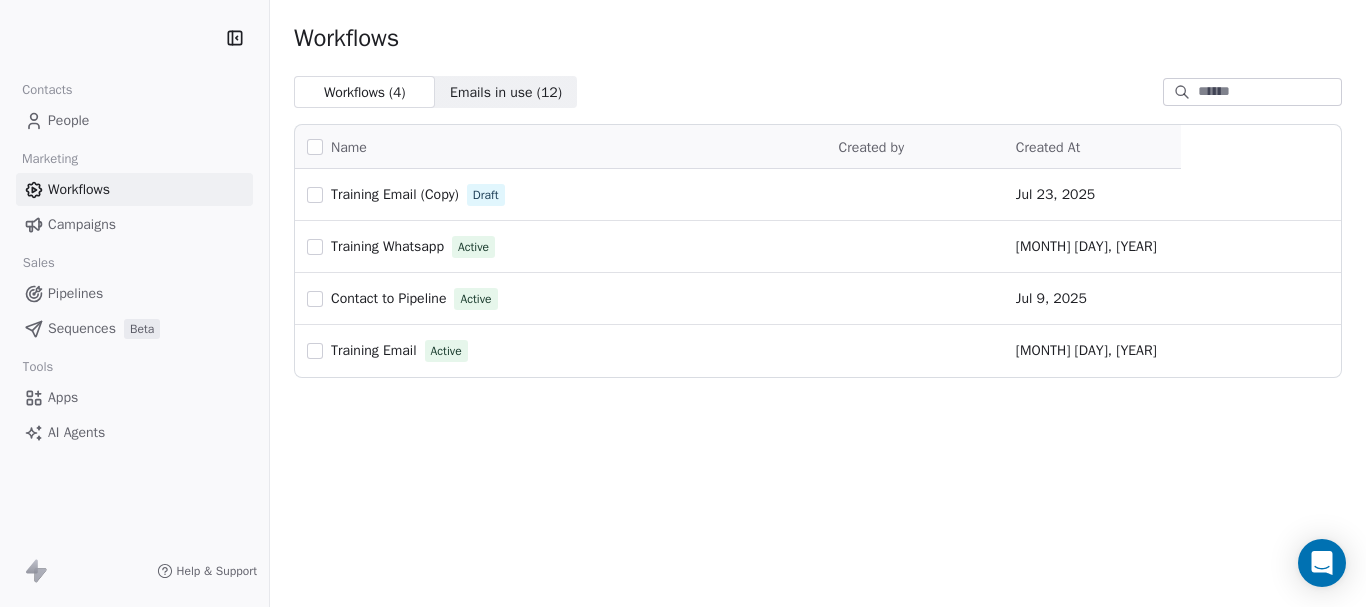 scroll, scrollTop: 0, scrollLeft: 0, axis: both 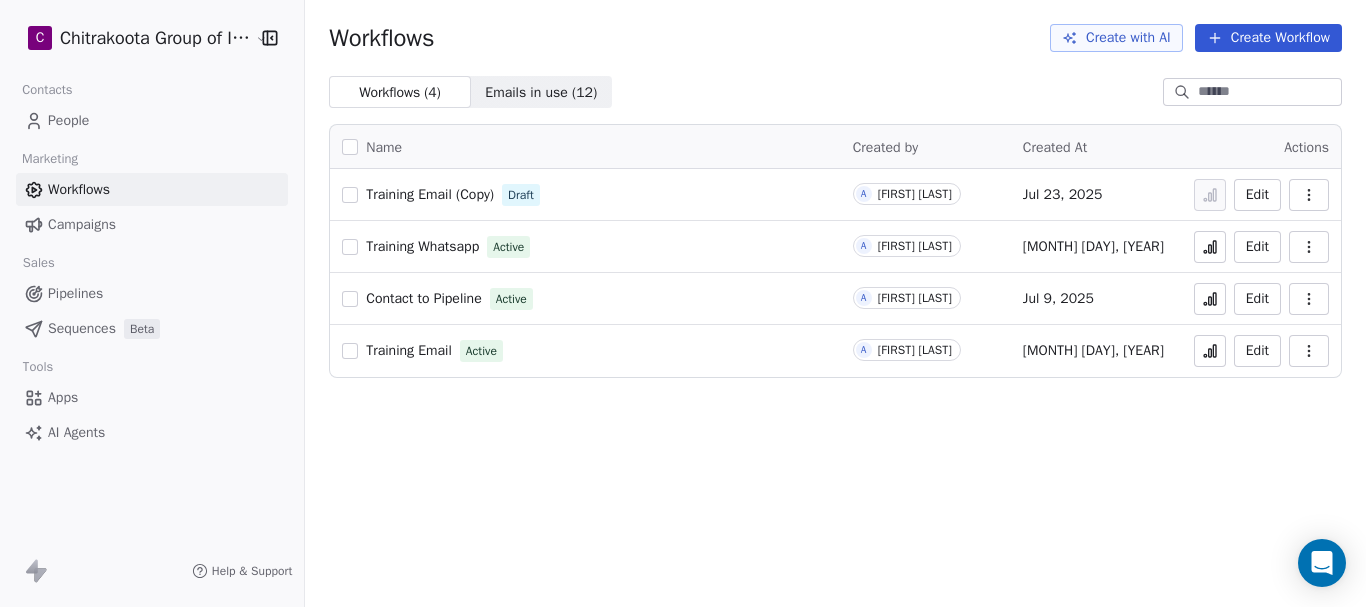 click on "People" at bounding box center [68, 120] 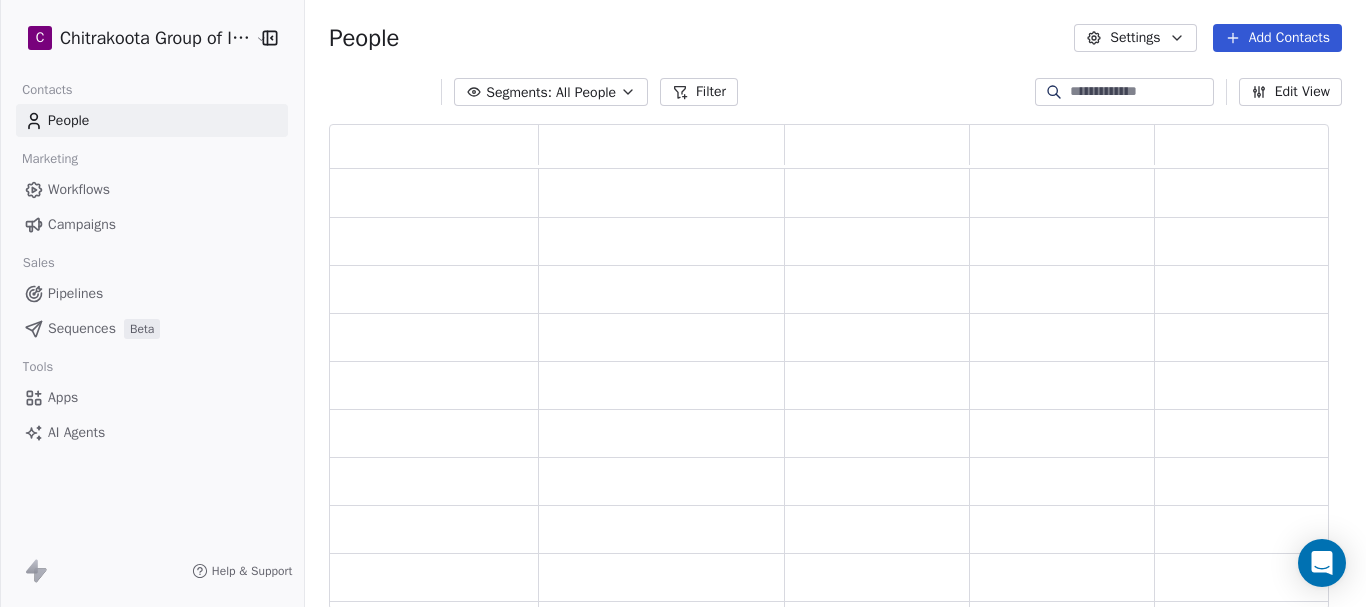 click on "Segments: All People" at bounding box center (551, 92) 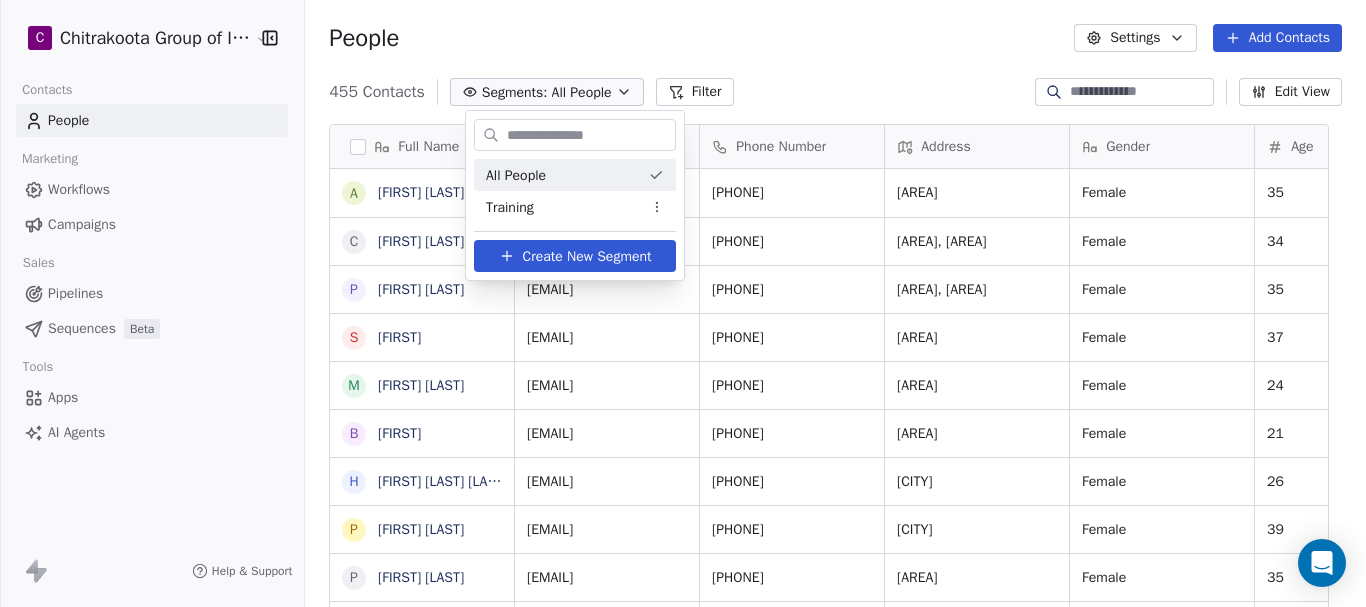 scroll, scrollTop: 16, scrollLeft: 16, axis: both 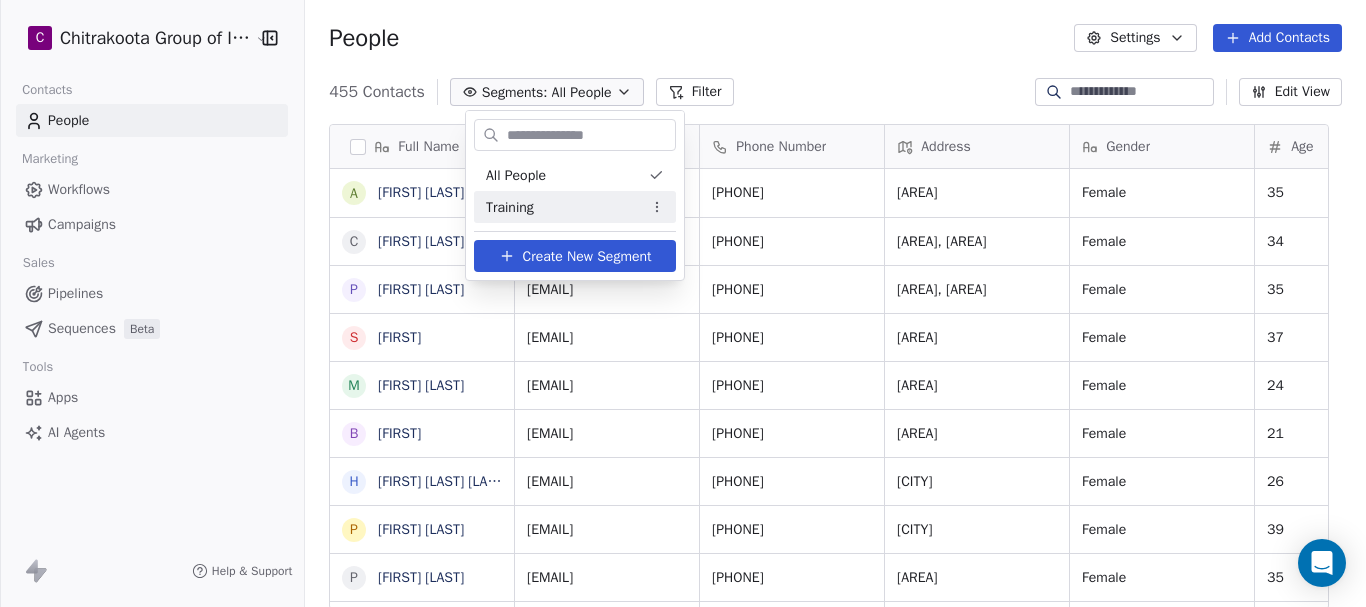 click on "Training" at bounding box center [510, 207] 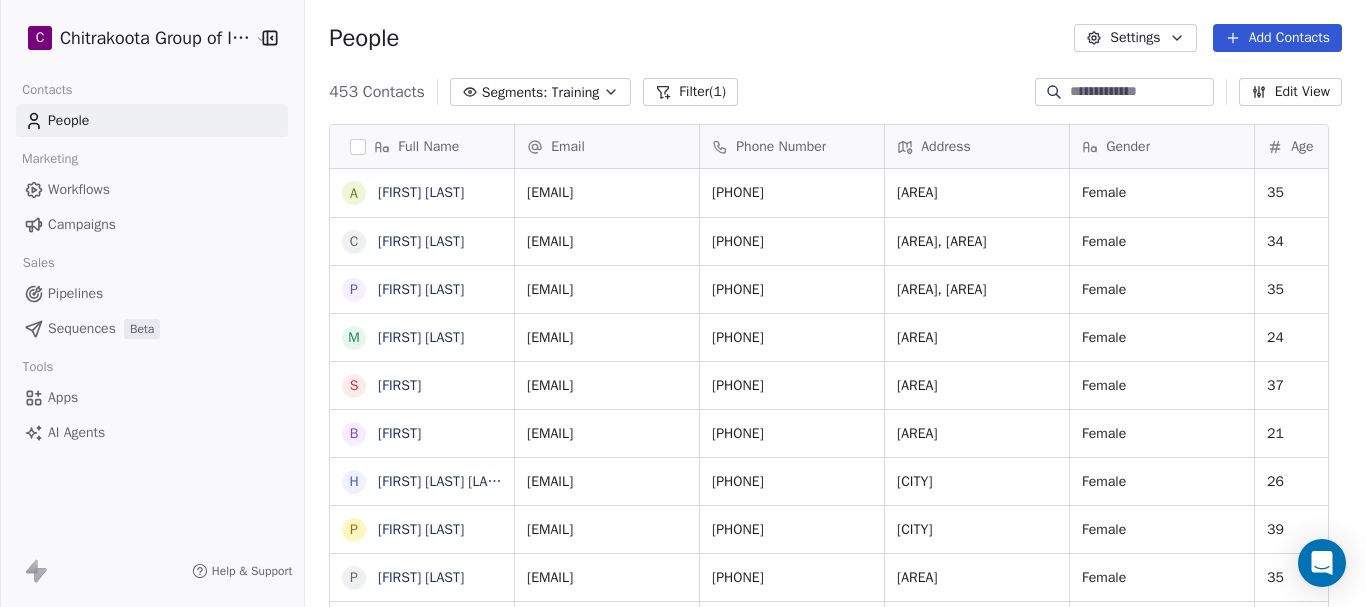 scroll, scrollTop: 16, scrollLeft: 16, axis: both 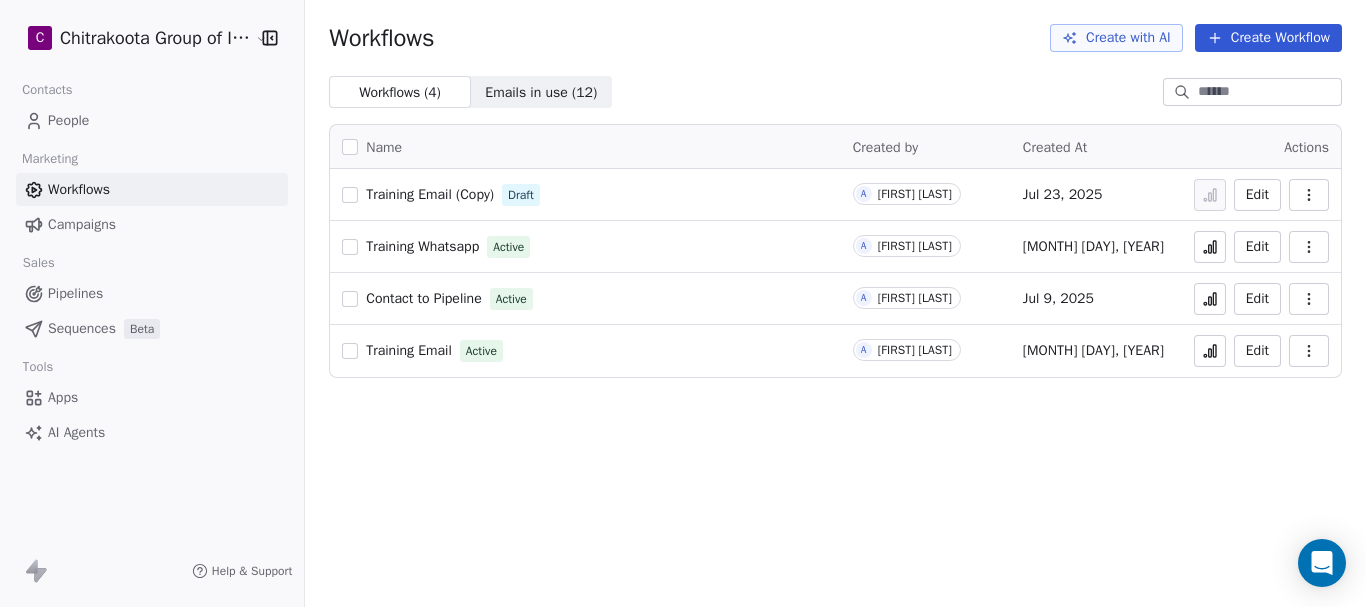 click on "Training Email" at bounding box center [409, 350] 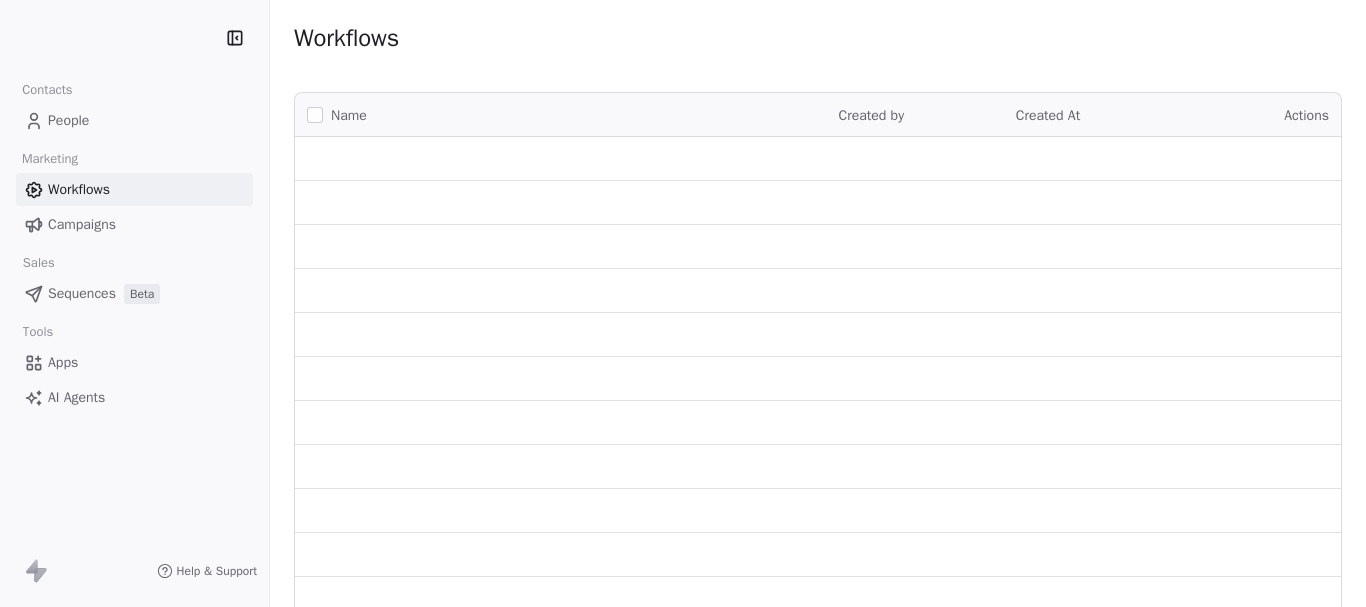 scroll, scrollTop: 0, scrollLeft: 0, axis: both 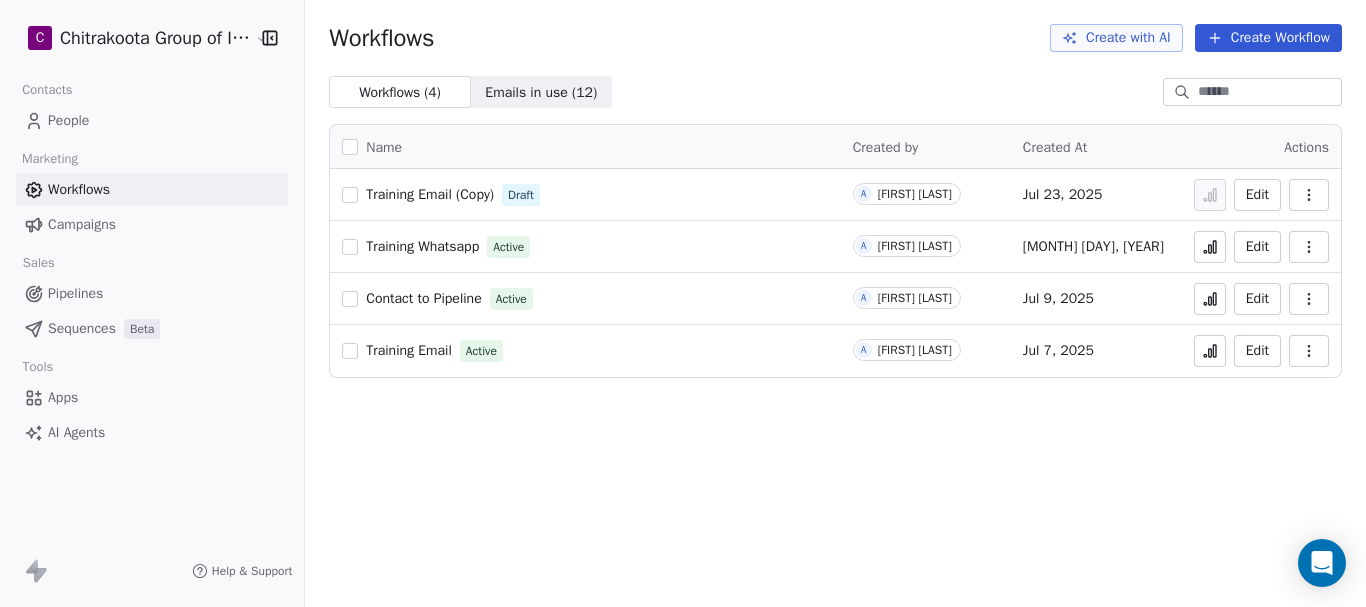 click on "Contact to Pipeline" at bounding box center [423, 298] 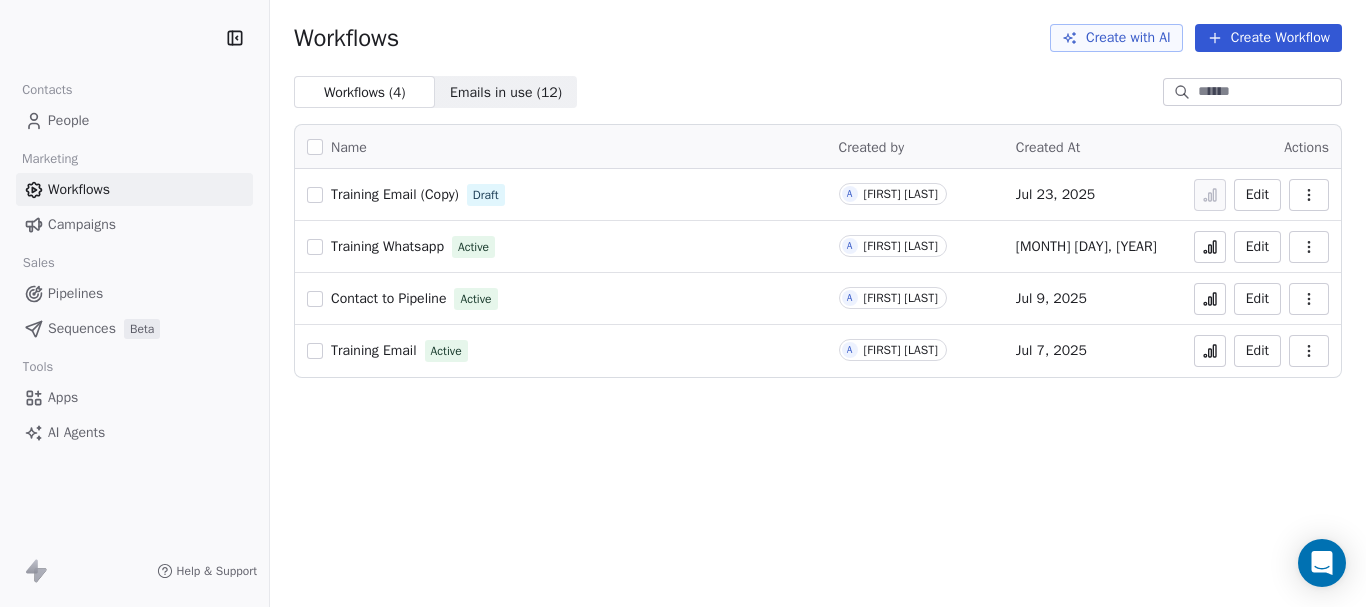 scroll, scrollTop: 0, scrollLeft: 0, axis: both 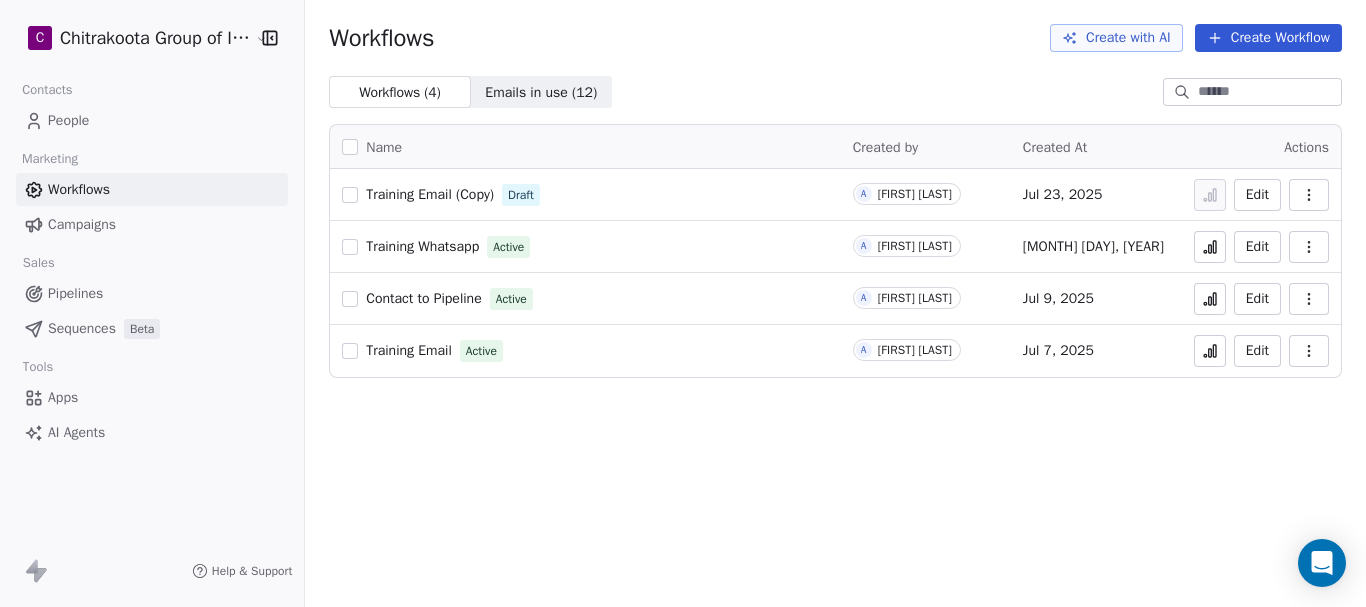 click on "Training Email (Copy)" at bounding box center (430, 194) 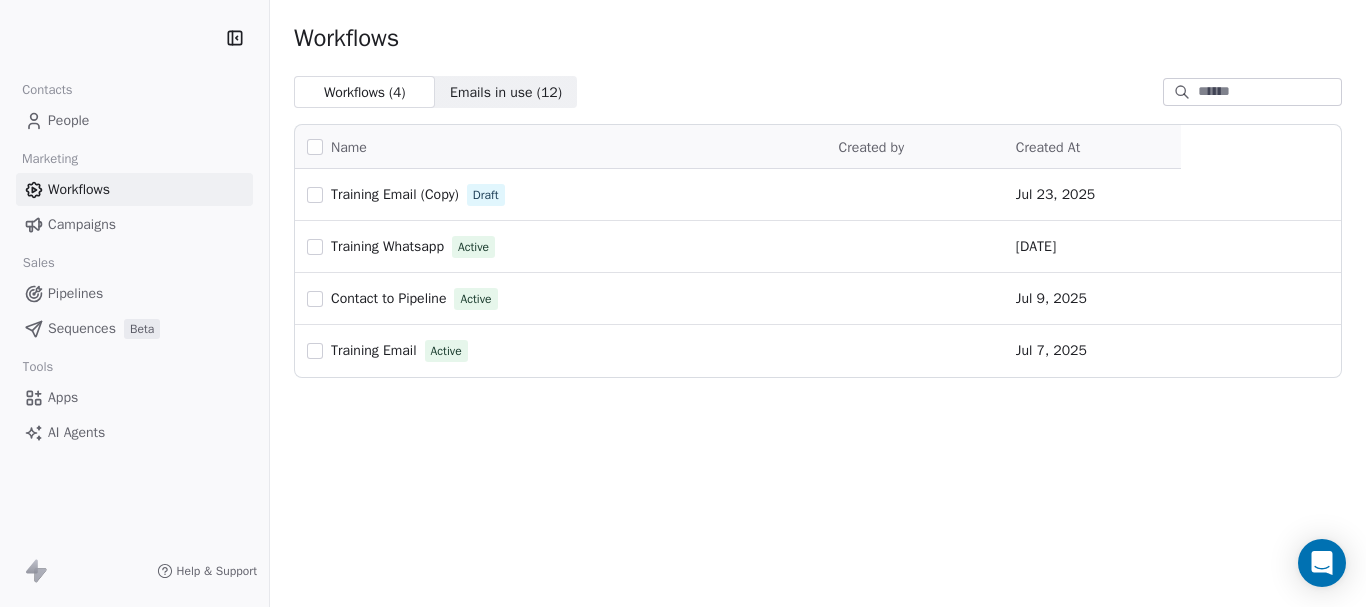 scroll, scrollTop: 0, scrollLeft: 0, axis: both 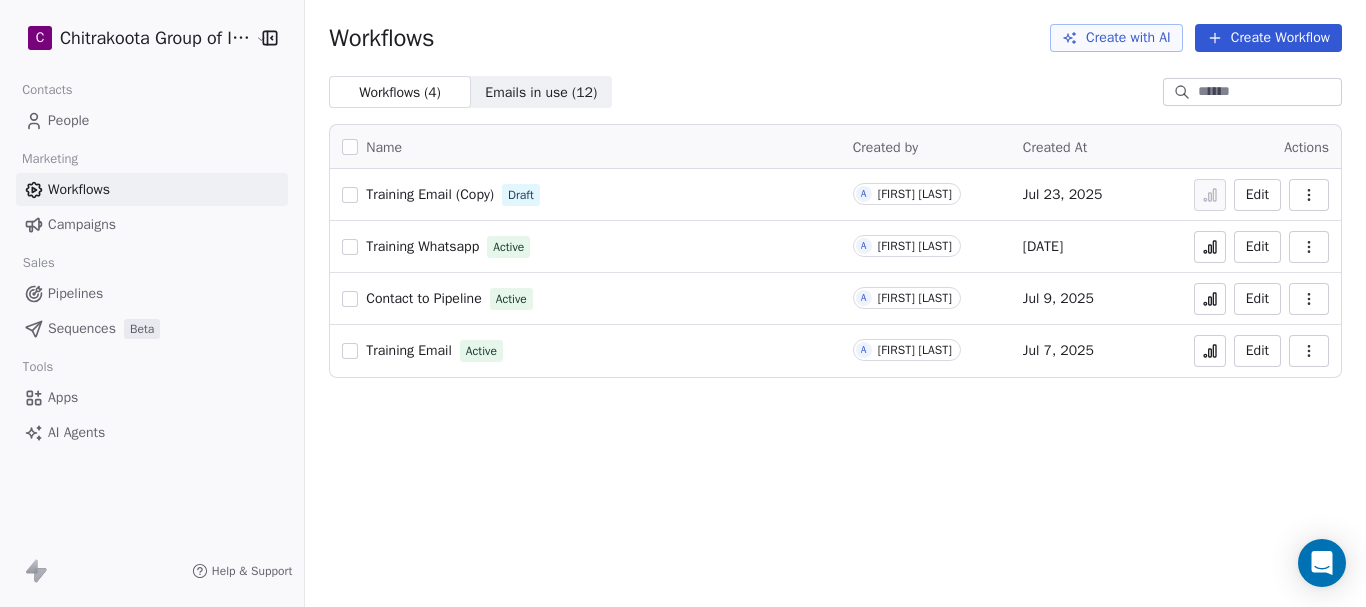click on "Contact to Pipeline" at bounding box center (423, 298) 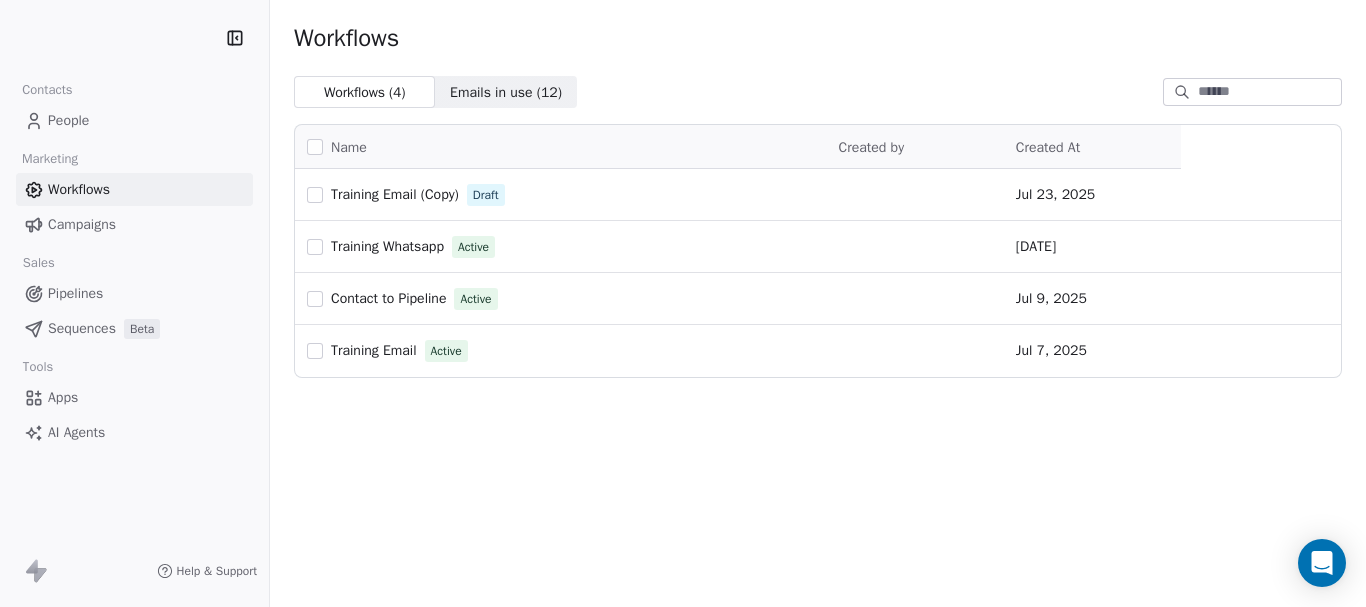 scroll, scrollTop: 0, scrollLeft: 0, axis: both 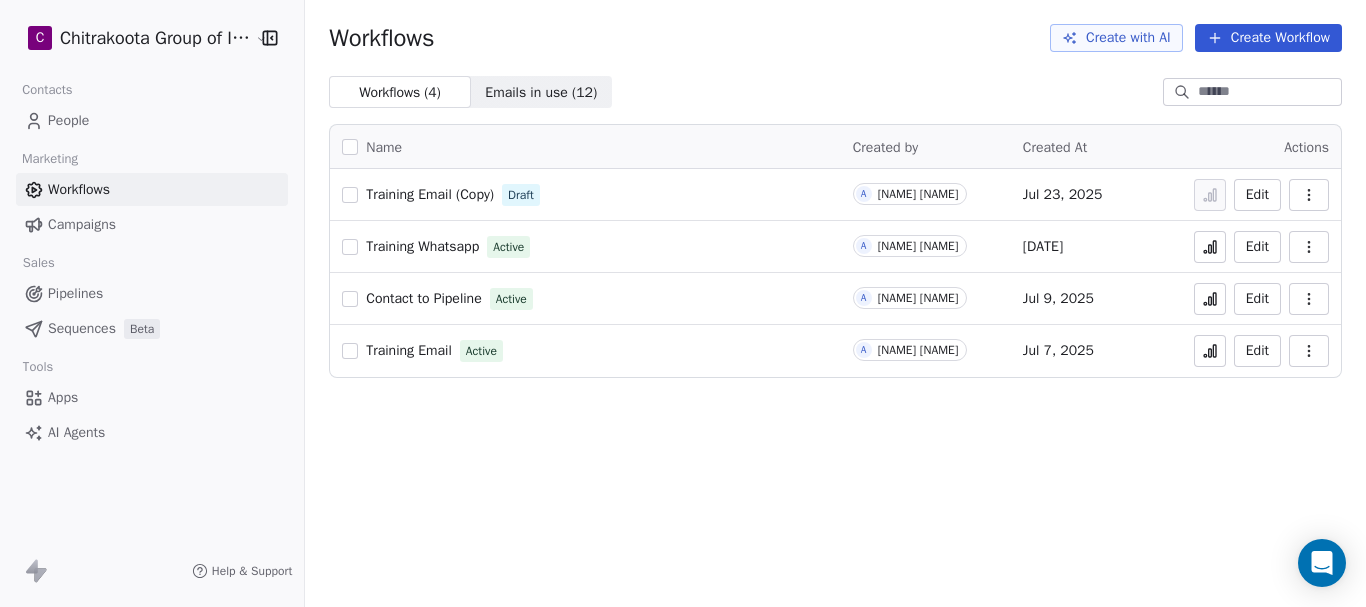 click on "Training Email" at bounding box center (409, 350) 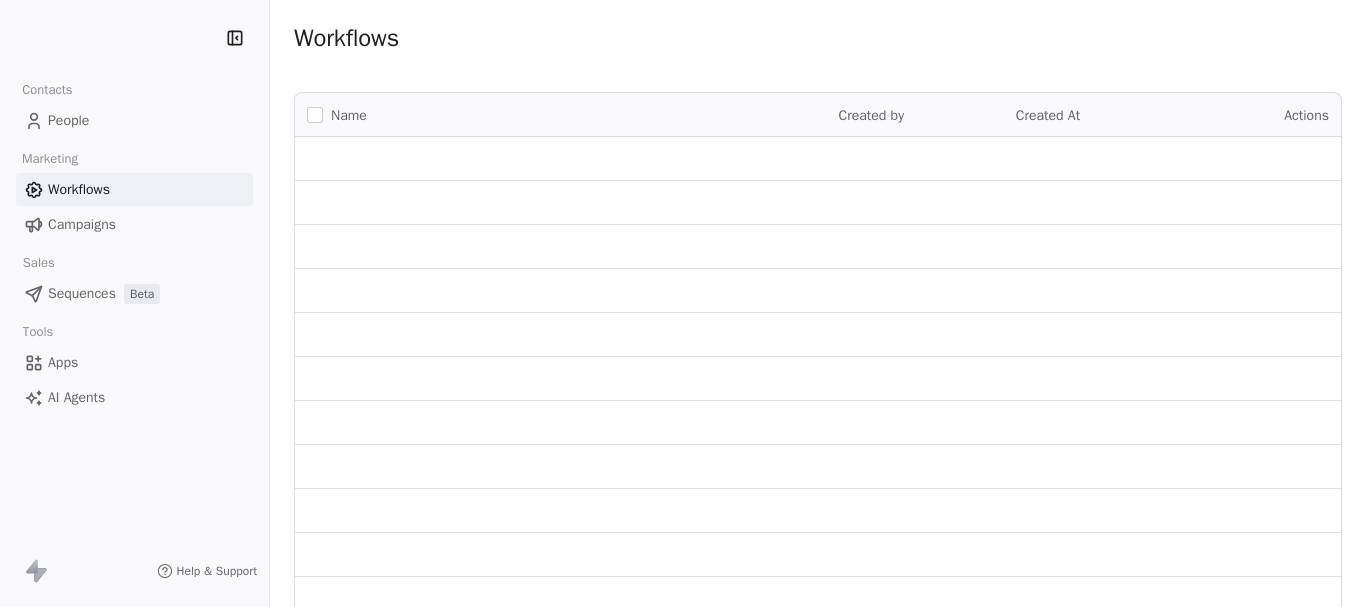 scroll, scrollTop: 0, scrollLeft: 0, axis: both 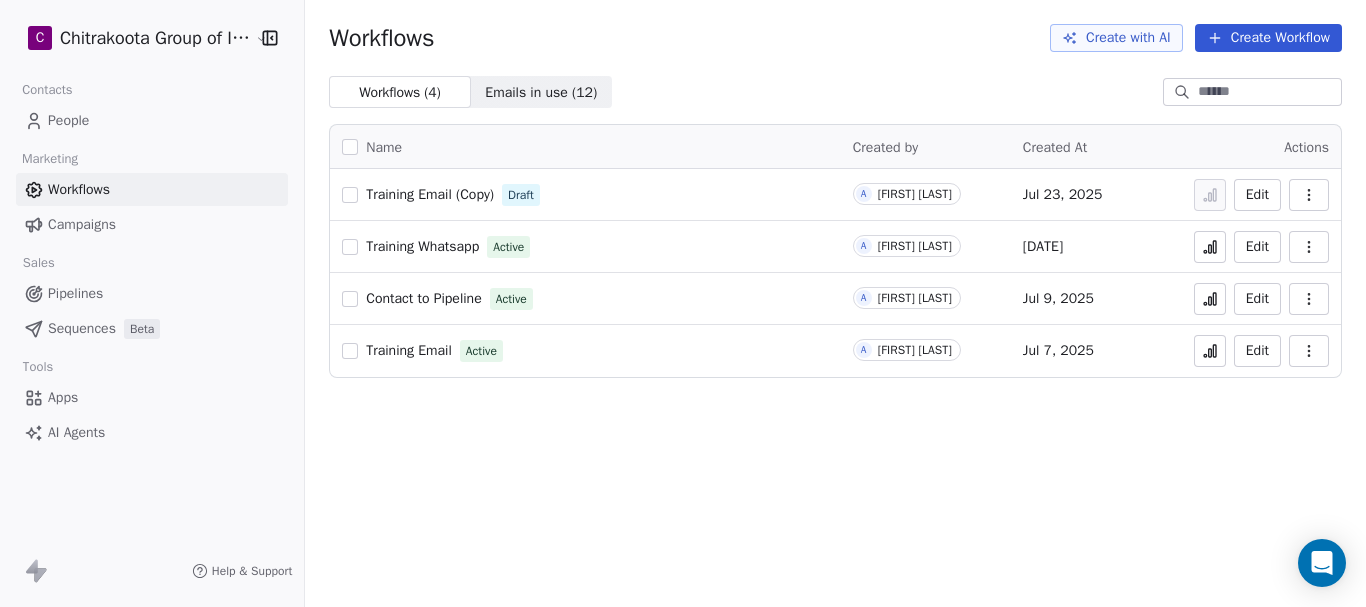 click on "Contact to Pipeline" at bounding box center (423, 298) 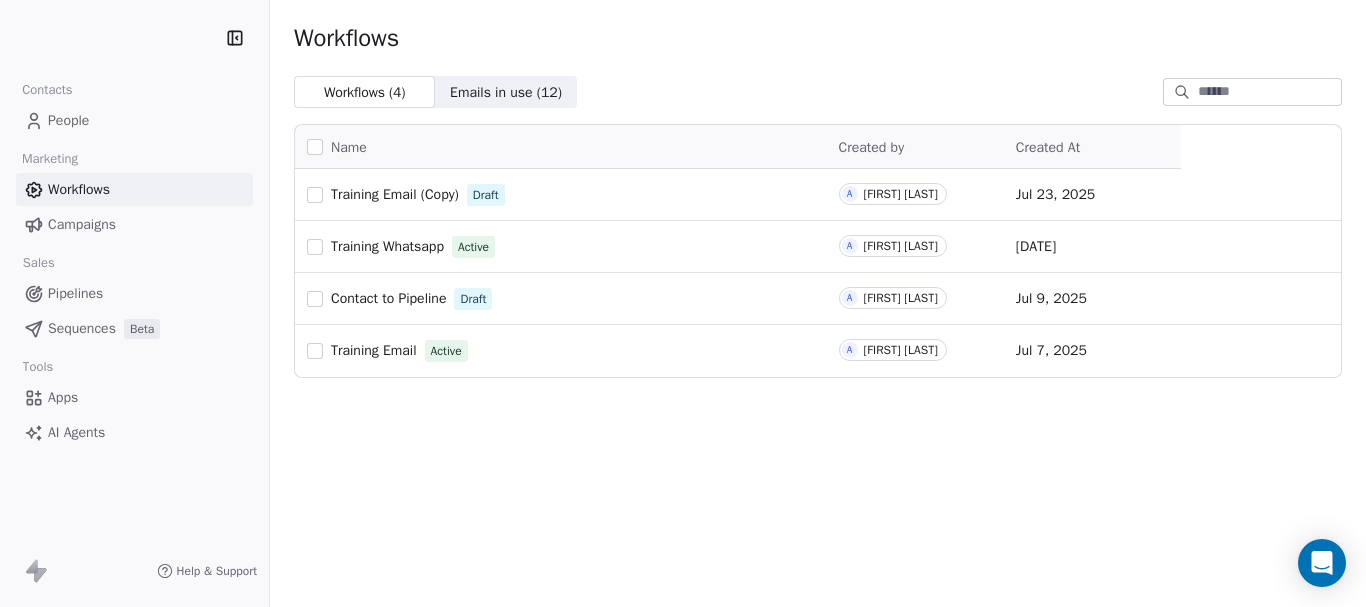 scroll, scrollTop: 0, scrollLeft: 0, axis: both 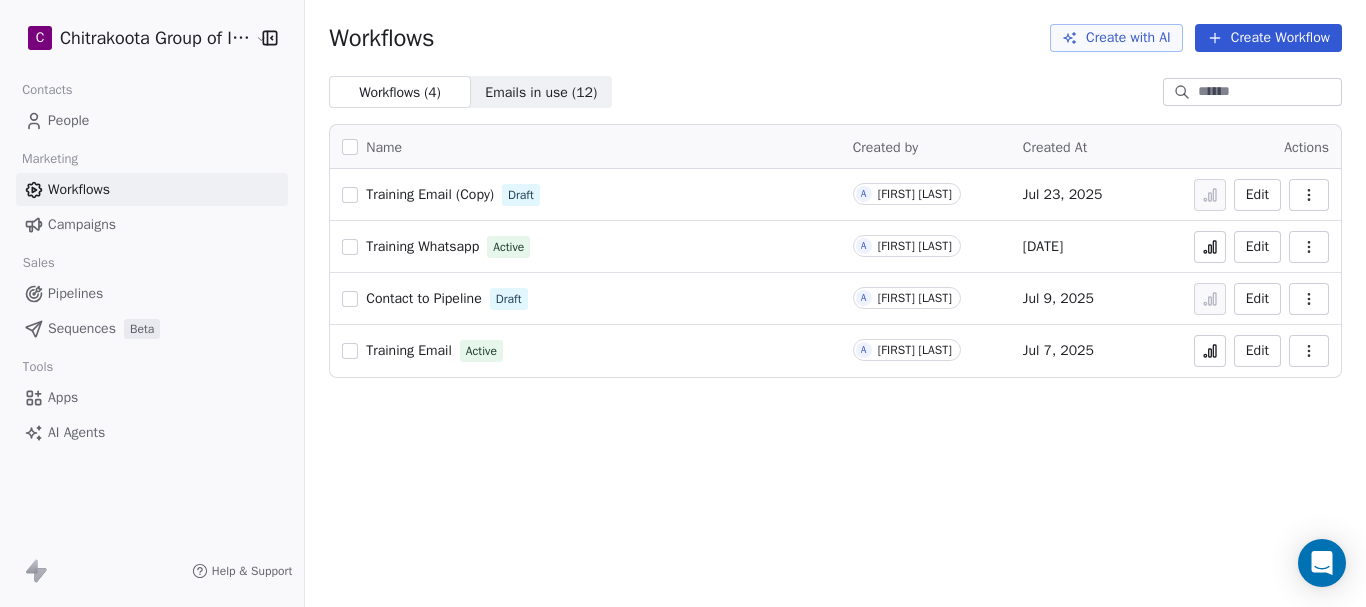 click on "Training Whatsapp" at bounding box center [422, 246] 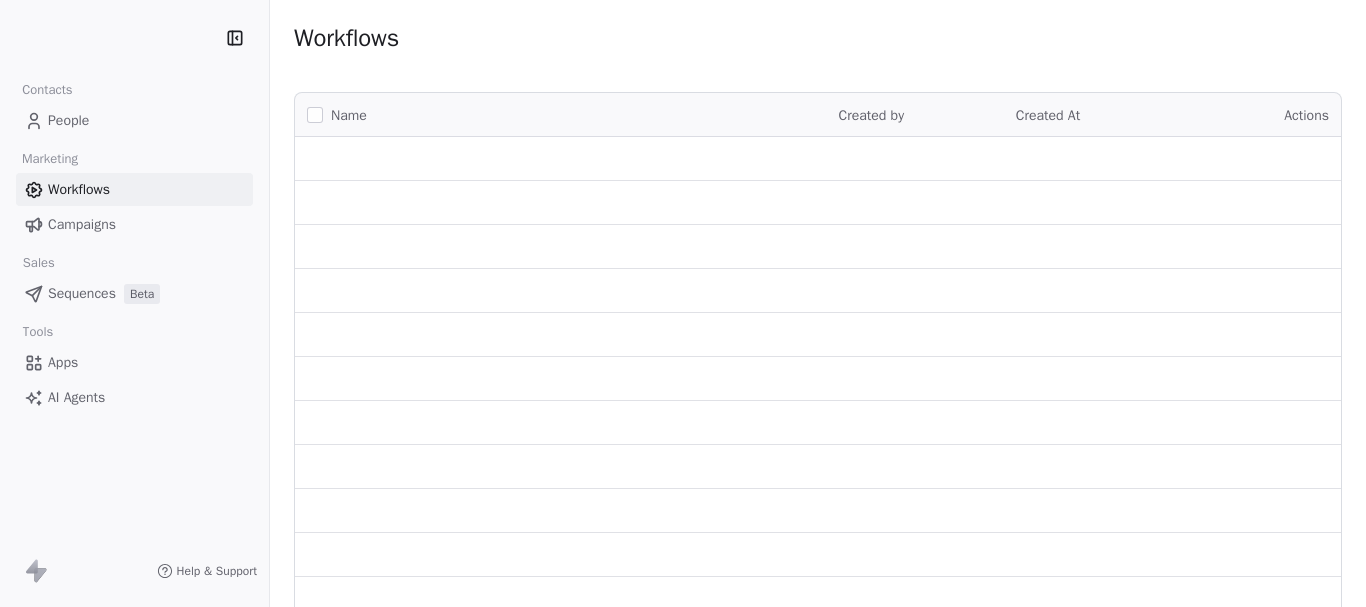 scroll, scrollTop: 0, scrollLeft: 0, axis: both 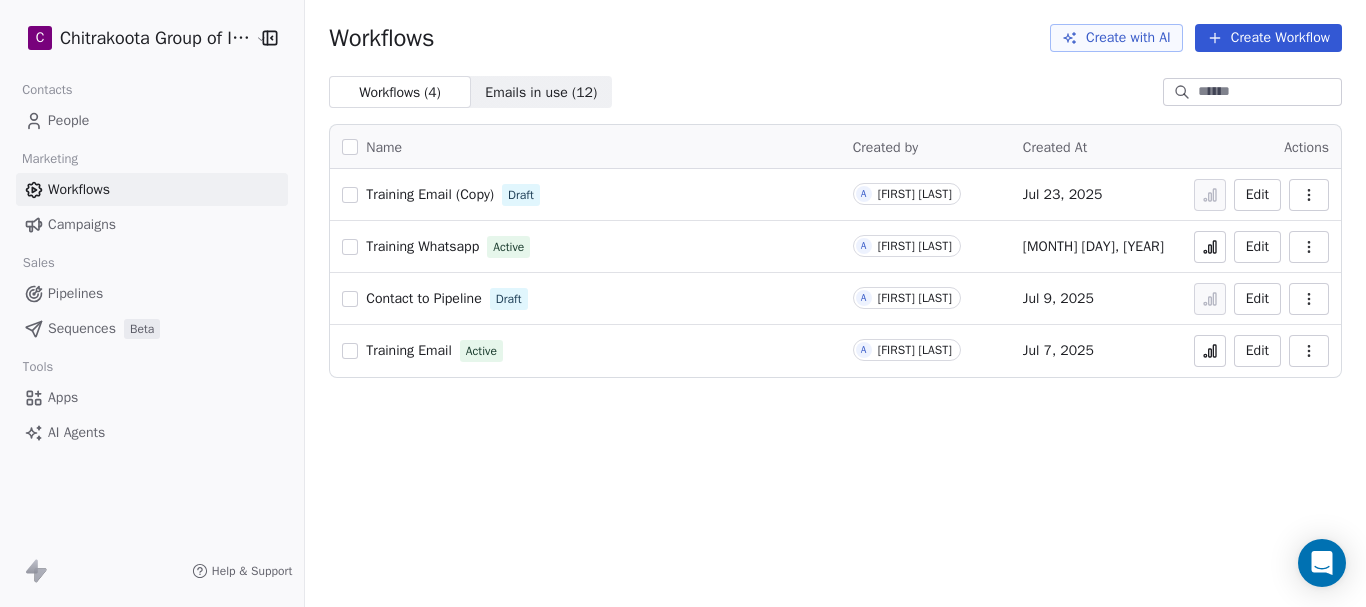 click 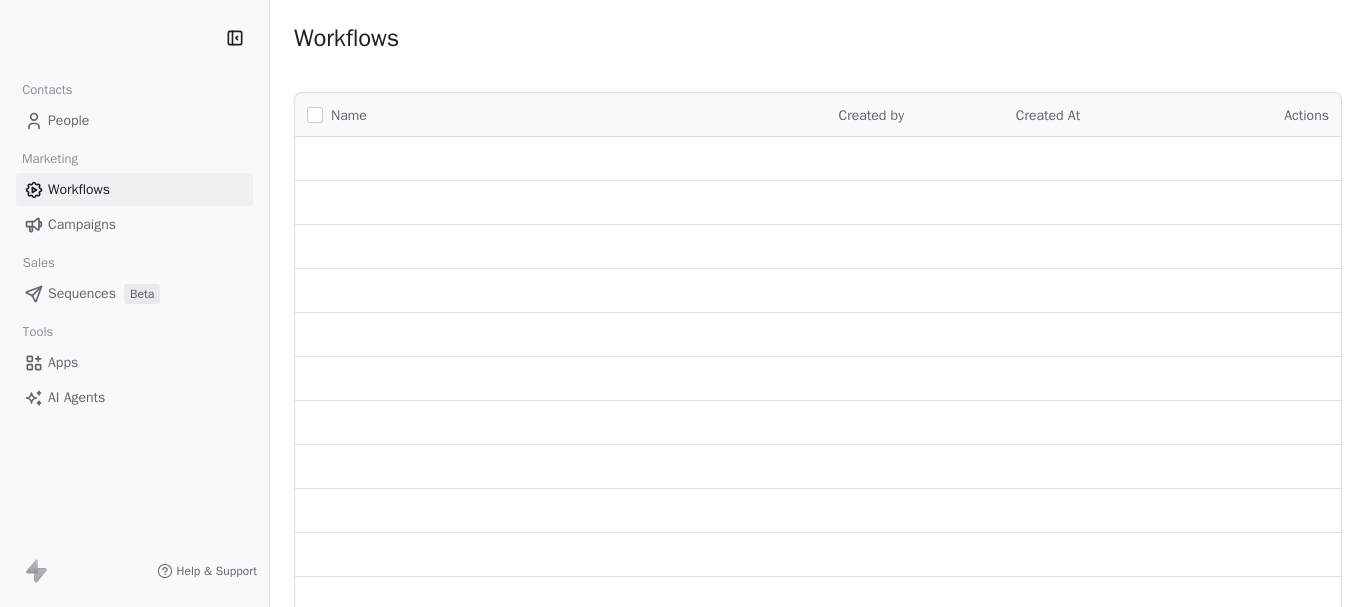 scroll, scrollTop: 0, scrollLeft: 0, axis: both 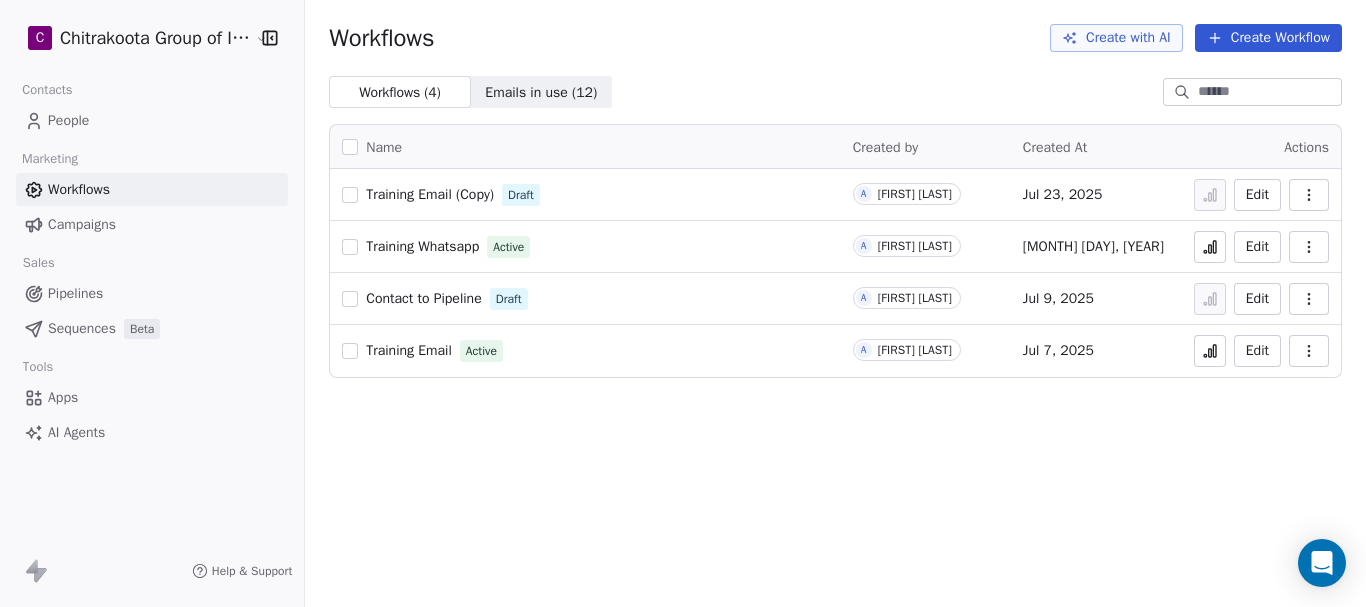 click 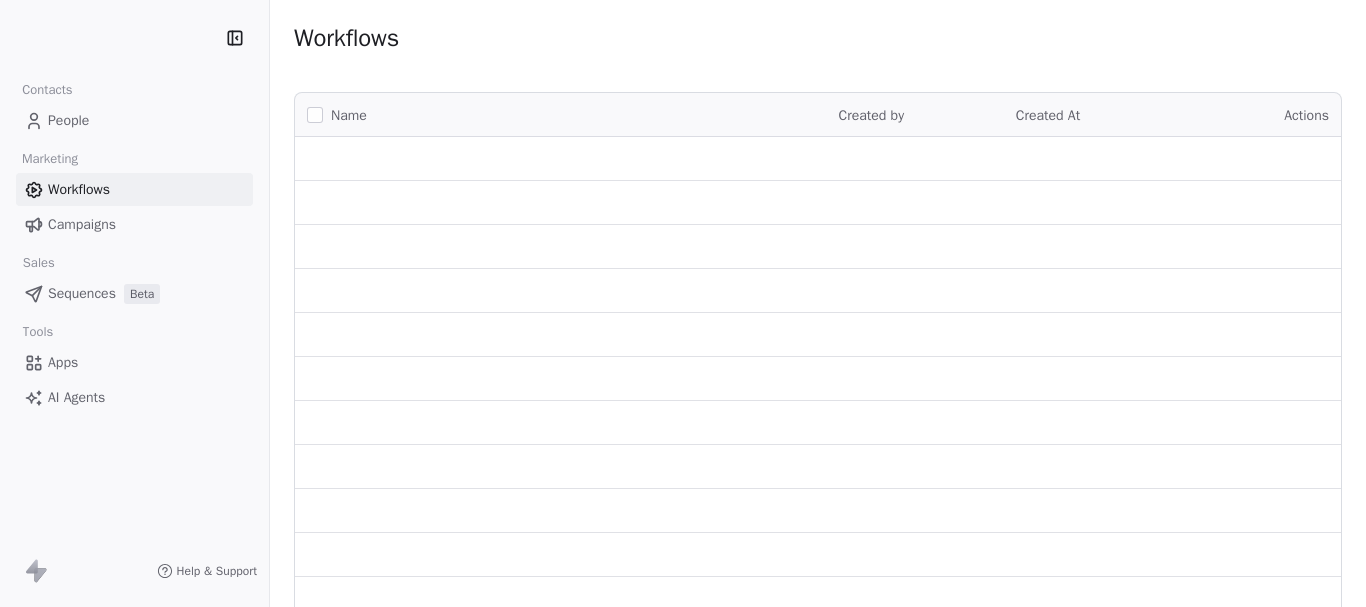 scroll, scrollTop: 0, scrollLeft: 0, axis: both 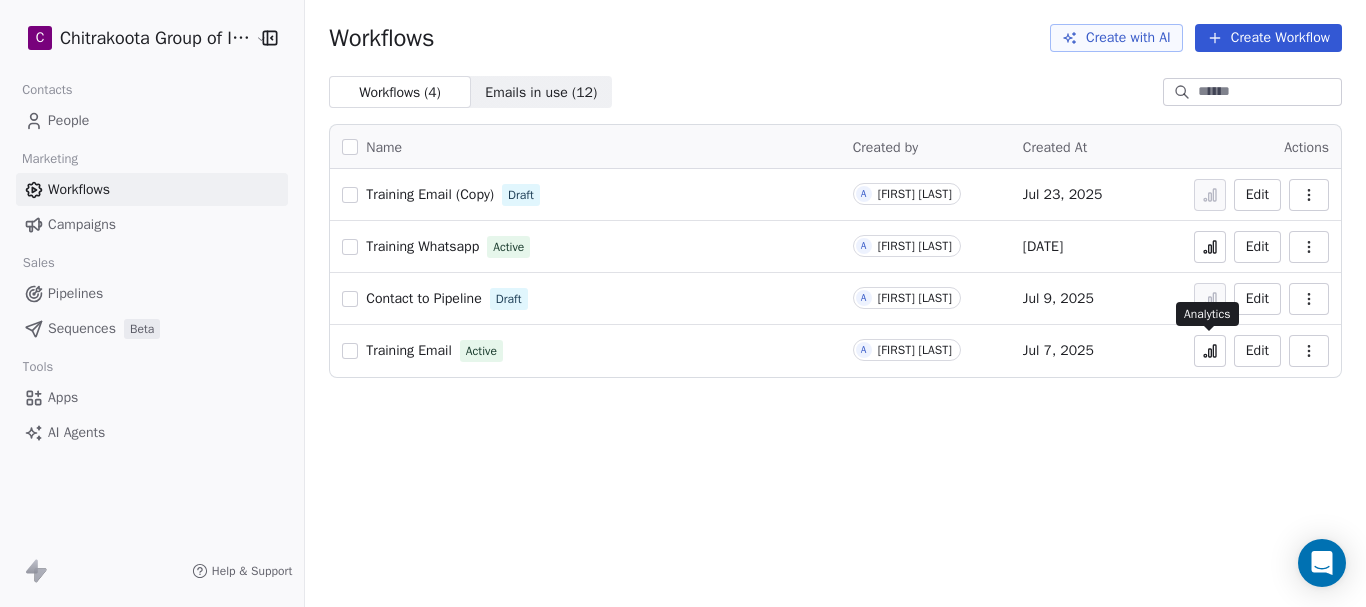 click 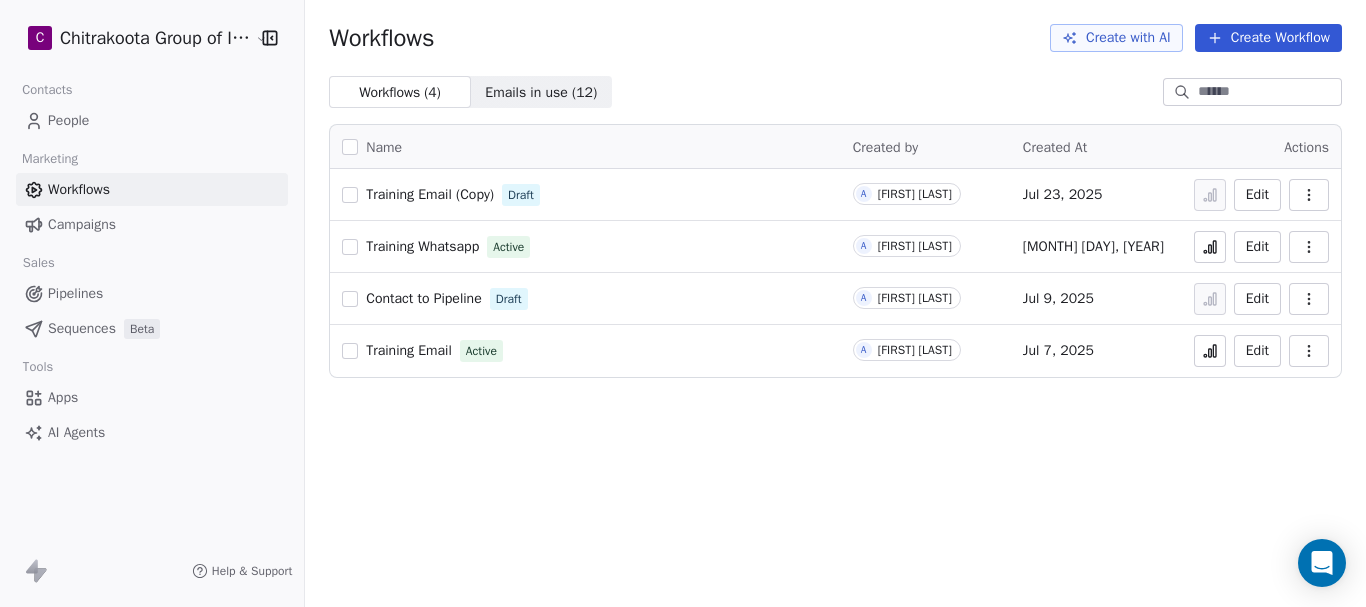 scroll, scrollTop: 0, scrollLeft: 0, axis: both 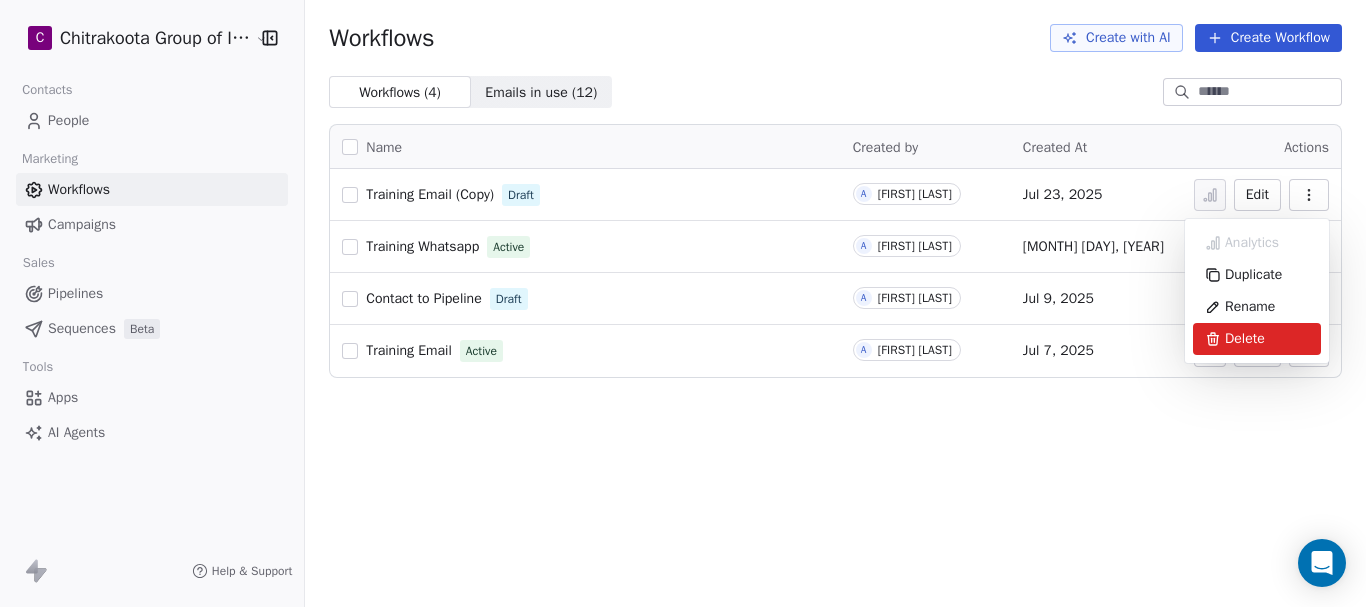 click on "Delete" at bounding box center (1245, 339) 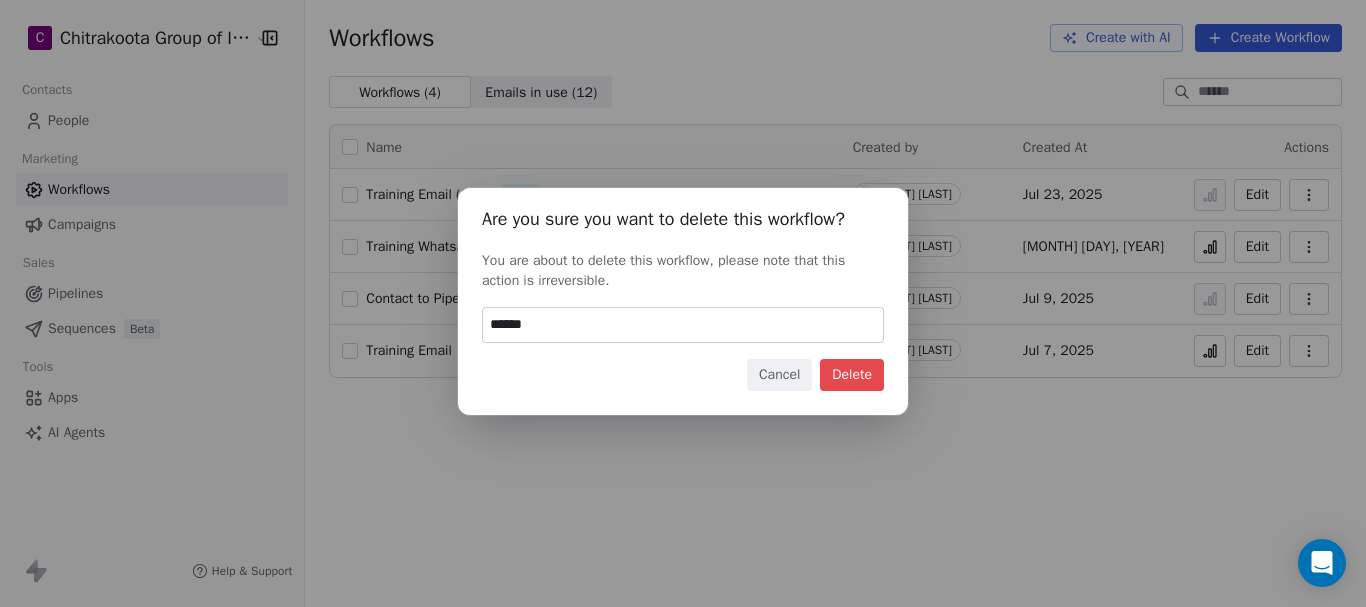 type on "******" 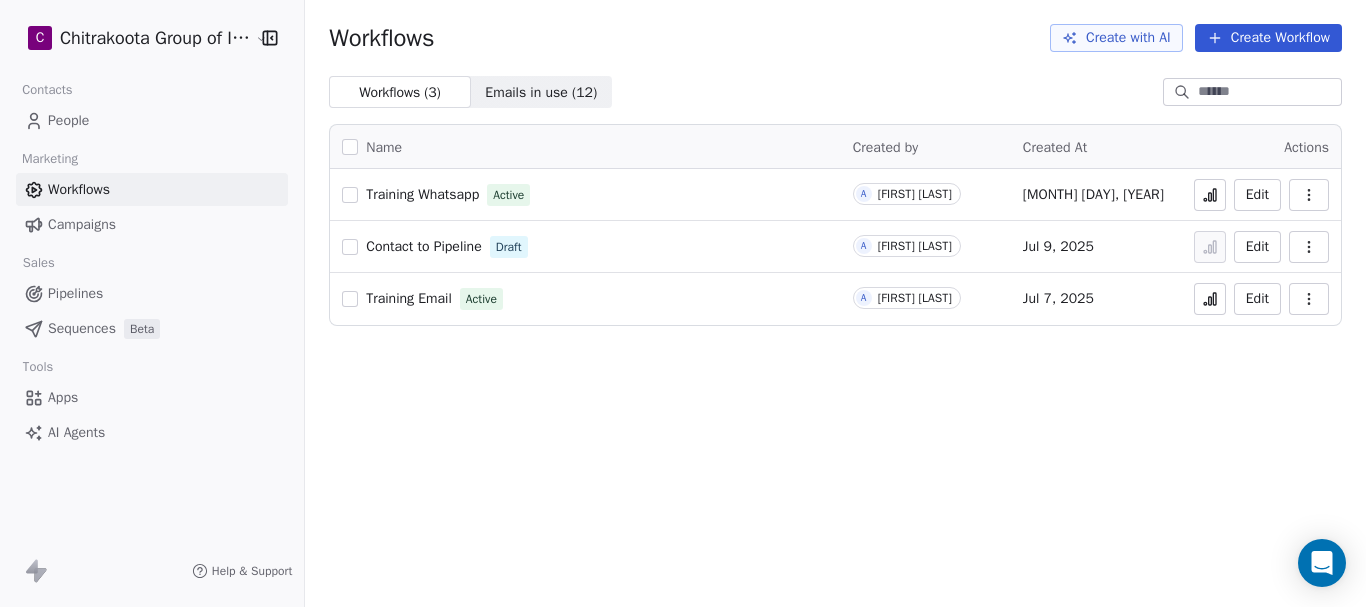 click 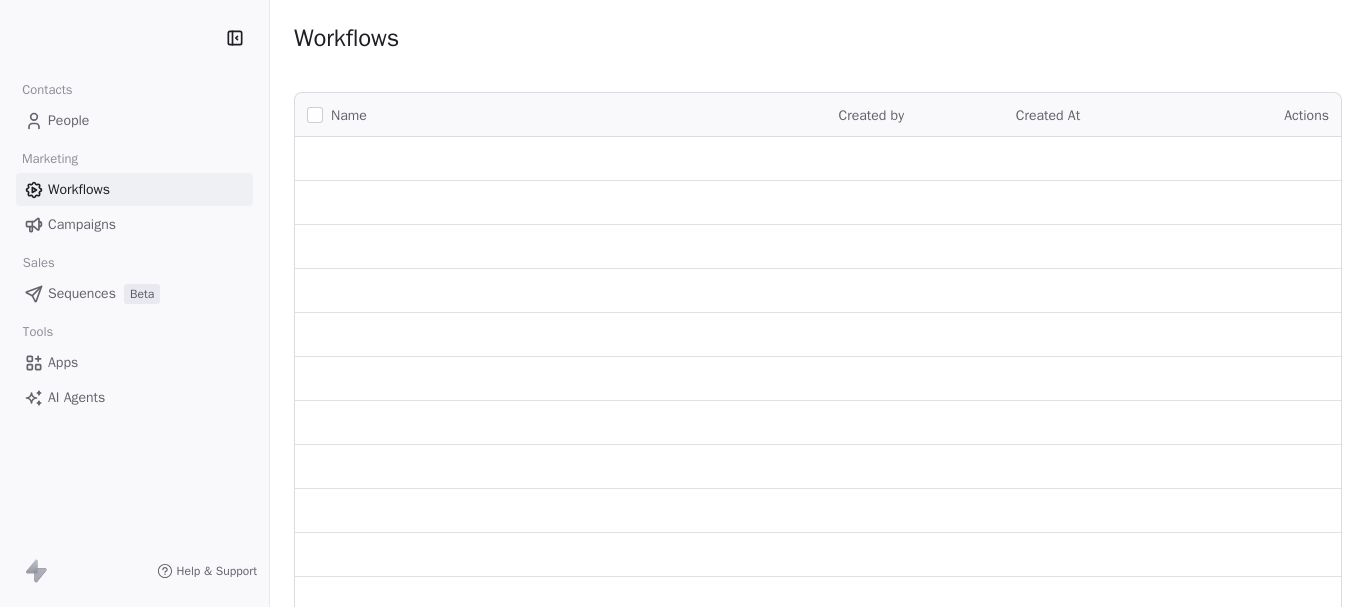 scroll, scrollTop: 0, scrollLeft: 0, axis: both 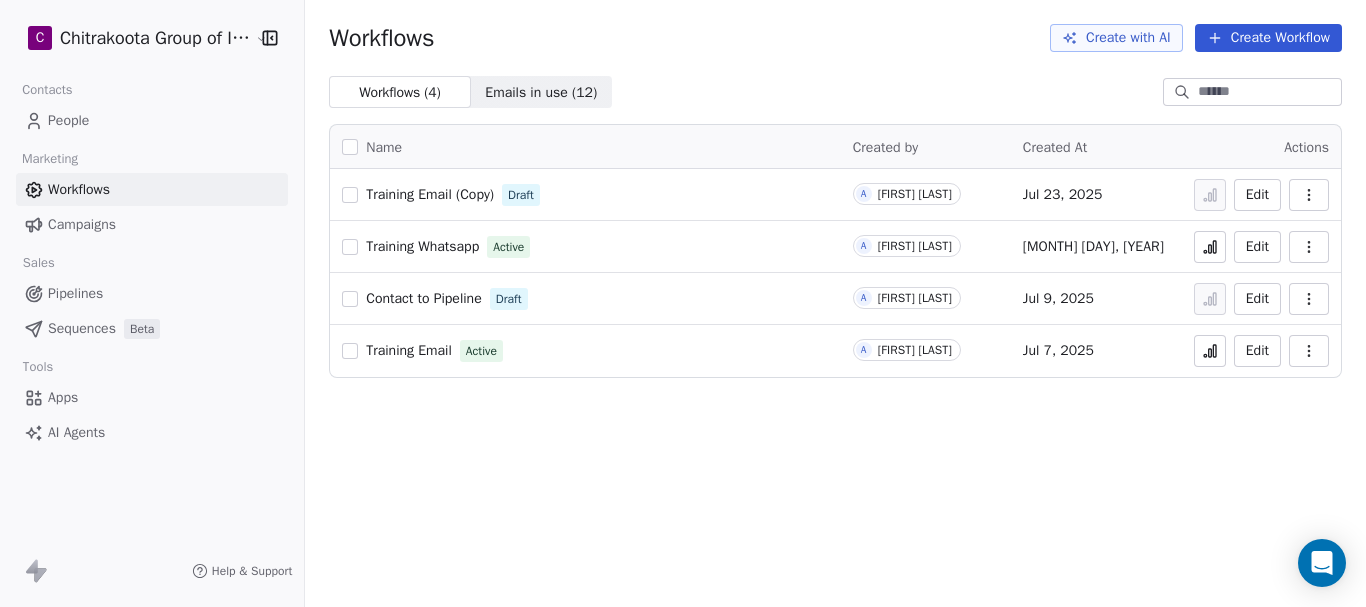 click 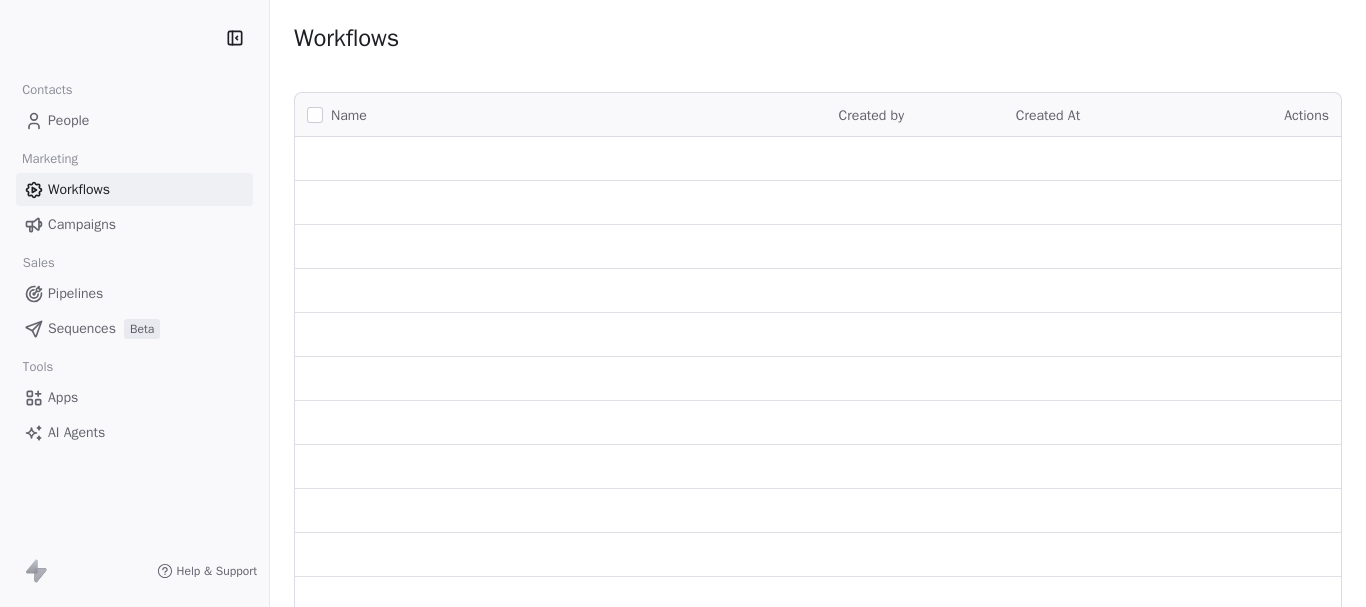 scroll, scrollTop: 0, scrollLeft: 0, axis: both 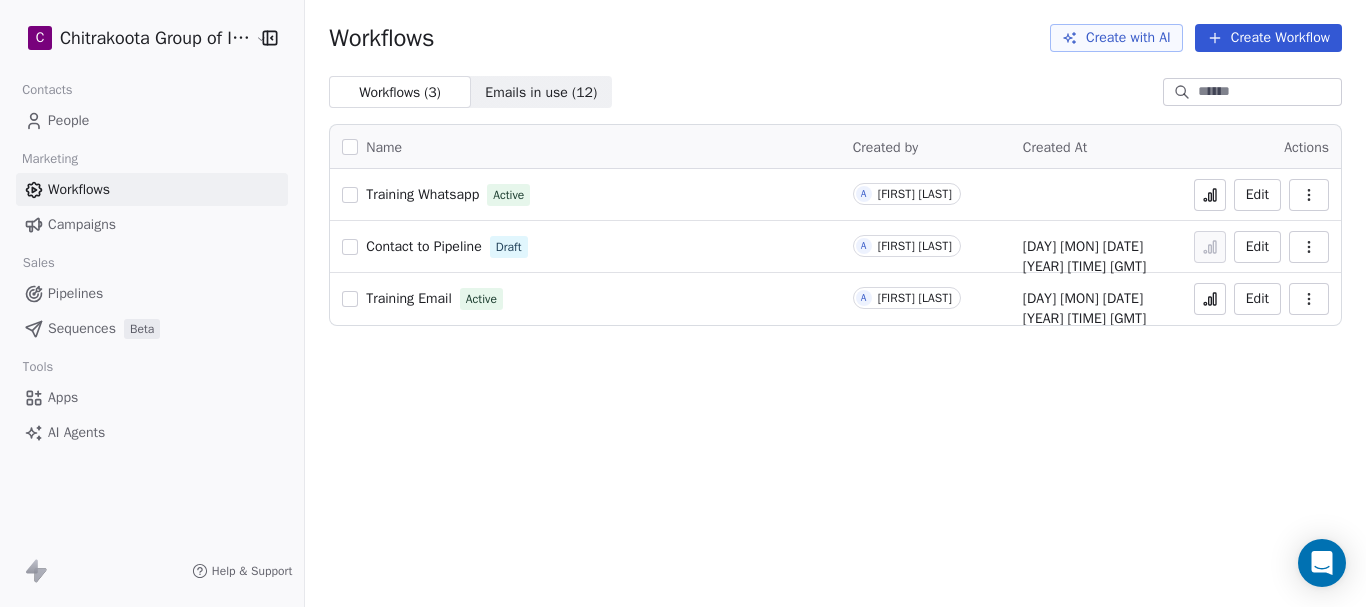 click 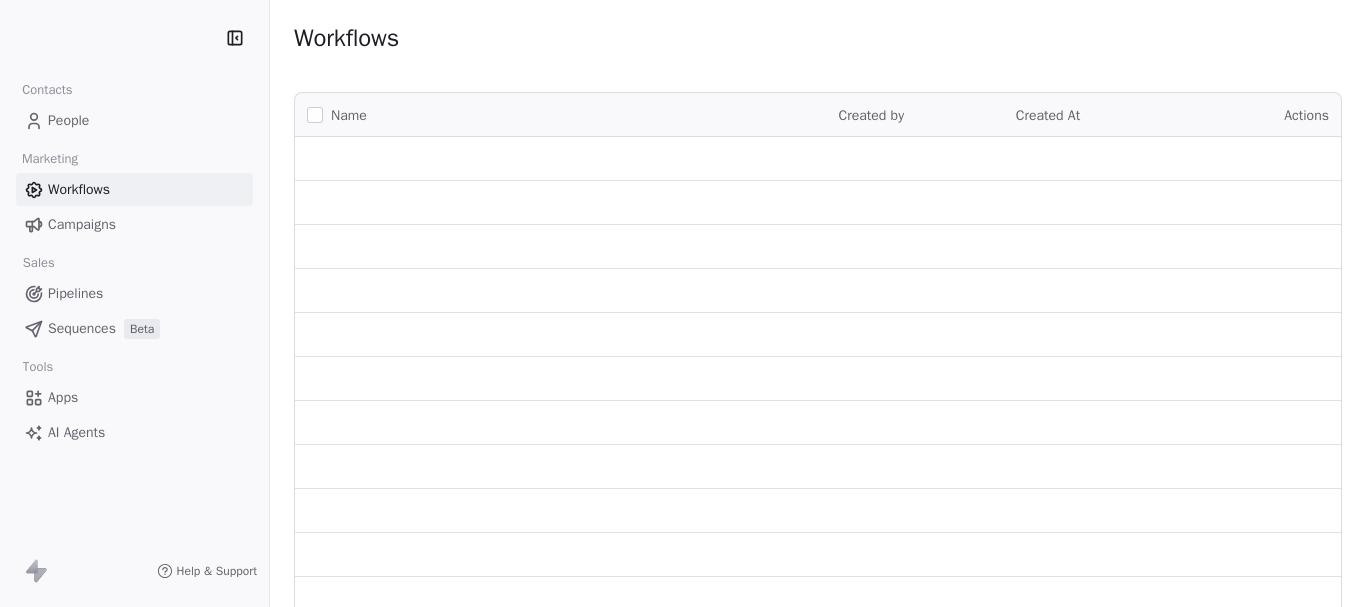 scroll, scrollTop: 0, scrollLeft: 0, axis: both 